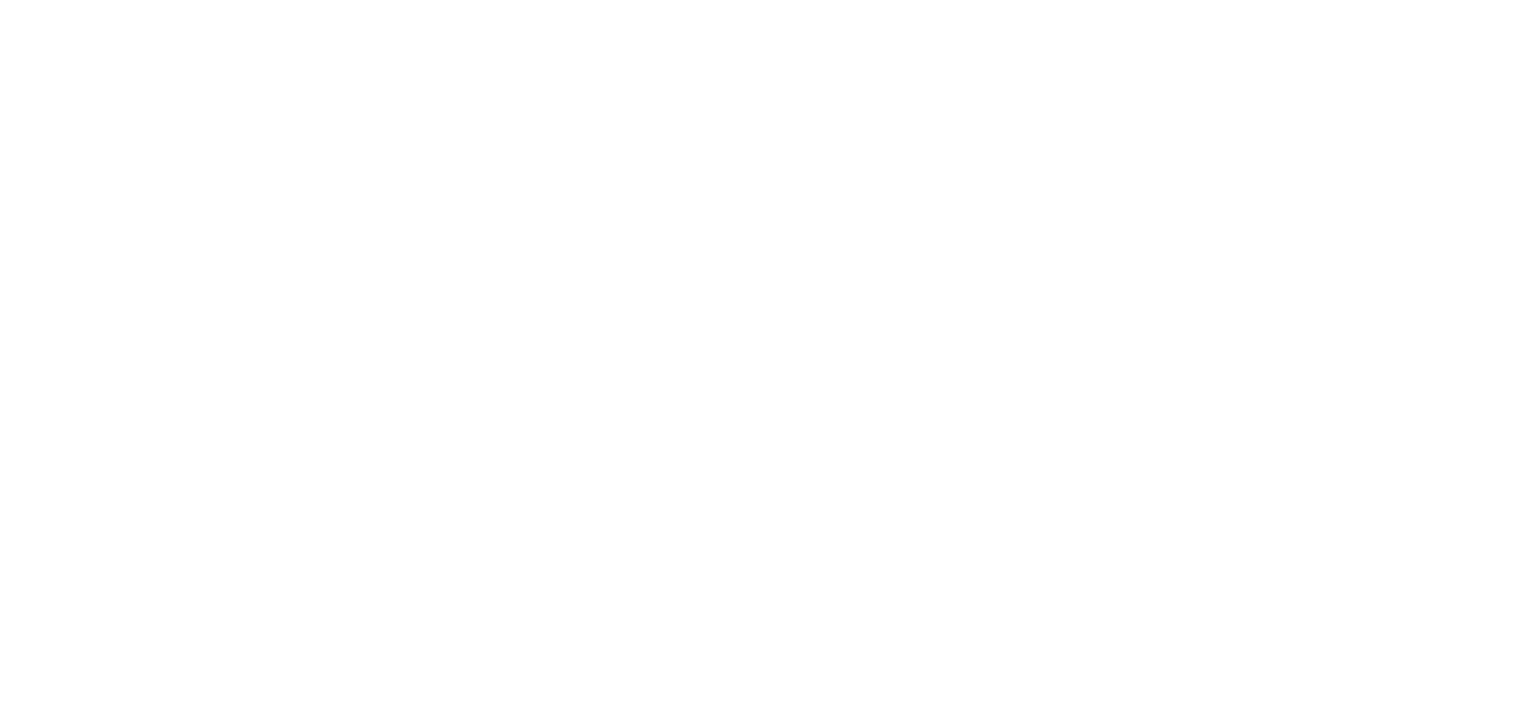 scroll, scrollTop: 0, scrollLeft: 0, axis: both 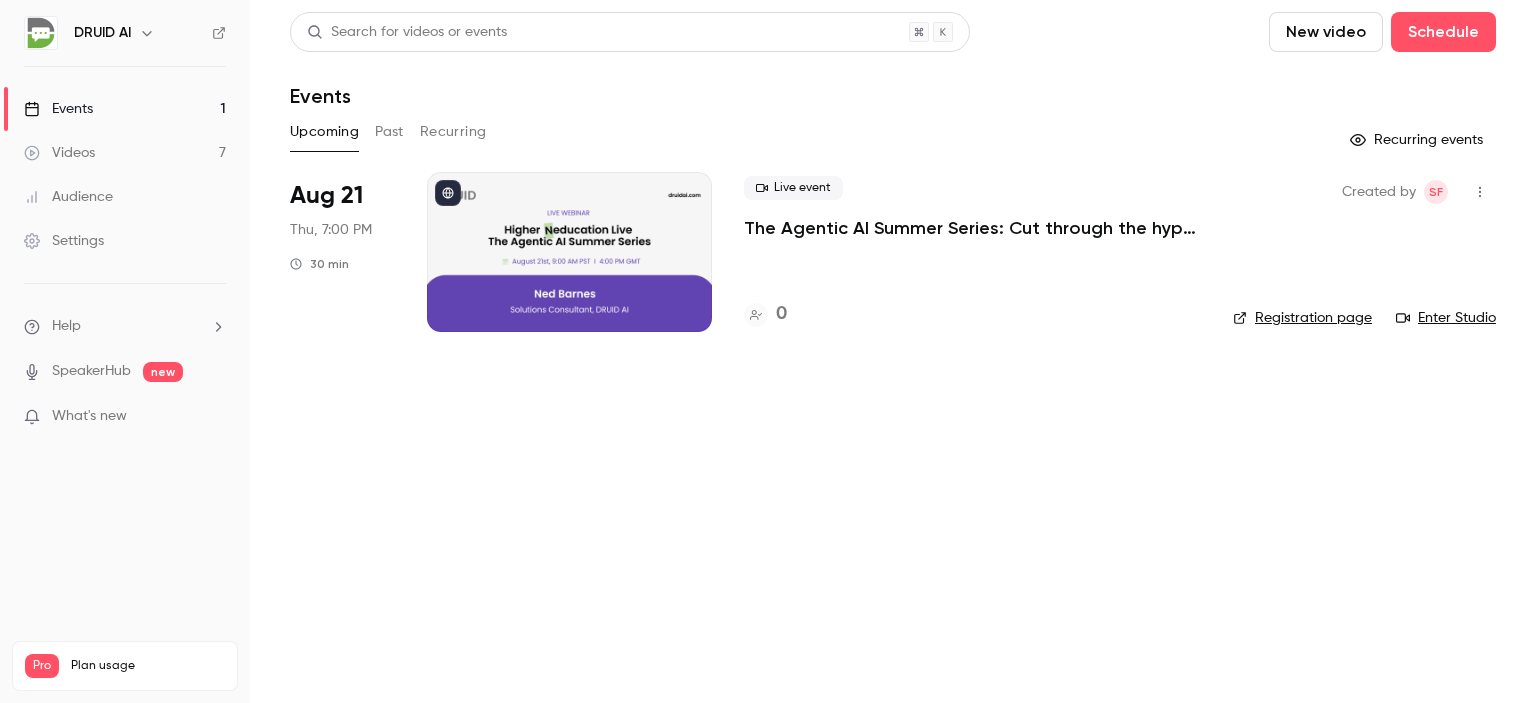click on "Live event The Agentic AI Summer Series: Cut through the hype. See the tech. Ask your questions. Repeat." at bounding box center [972, 208] 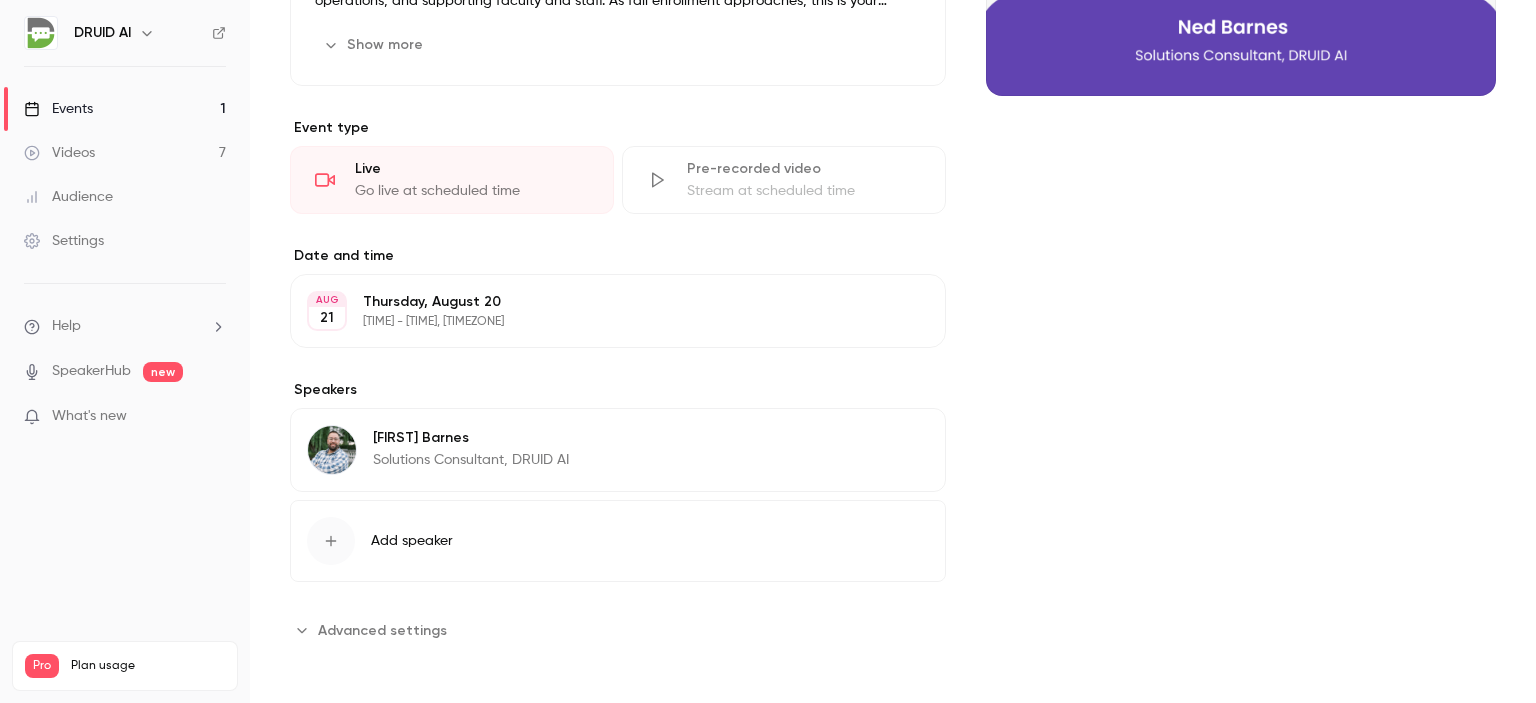 scroll, scrollTop: 0, scrollLeft: 0, axis: both 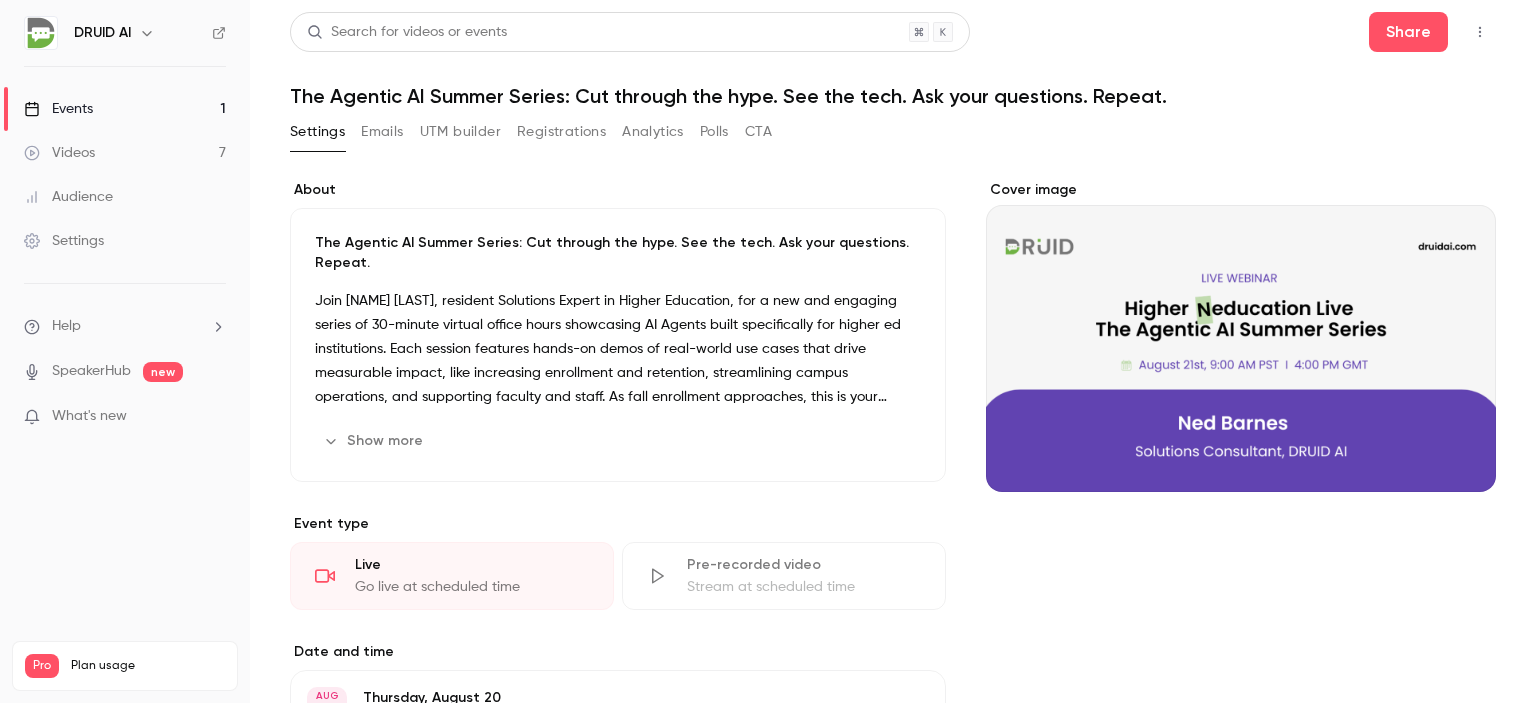 click 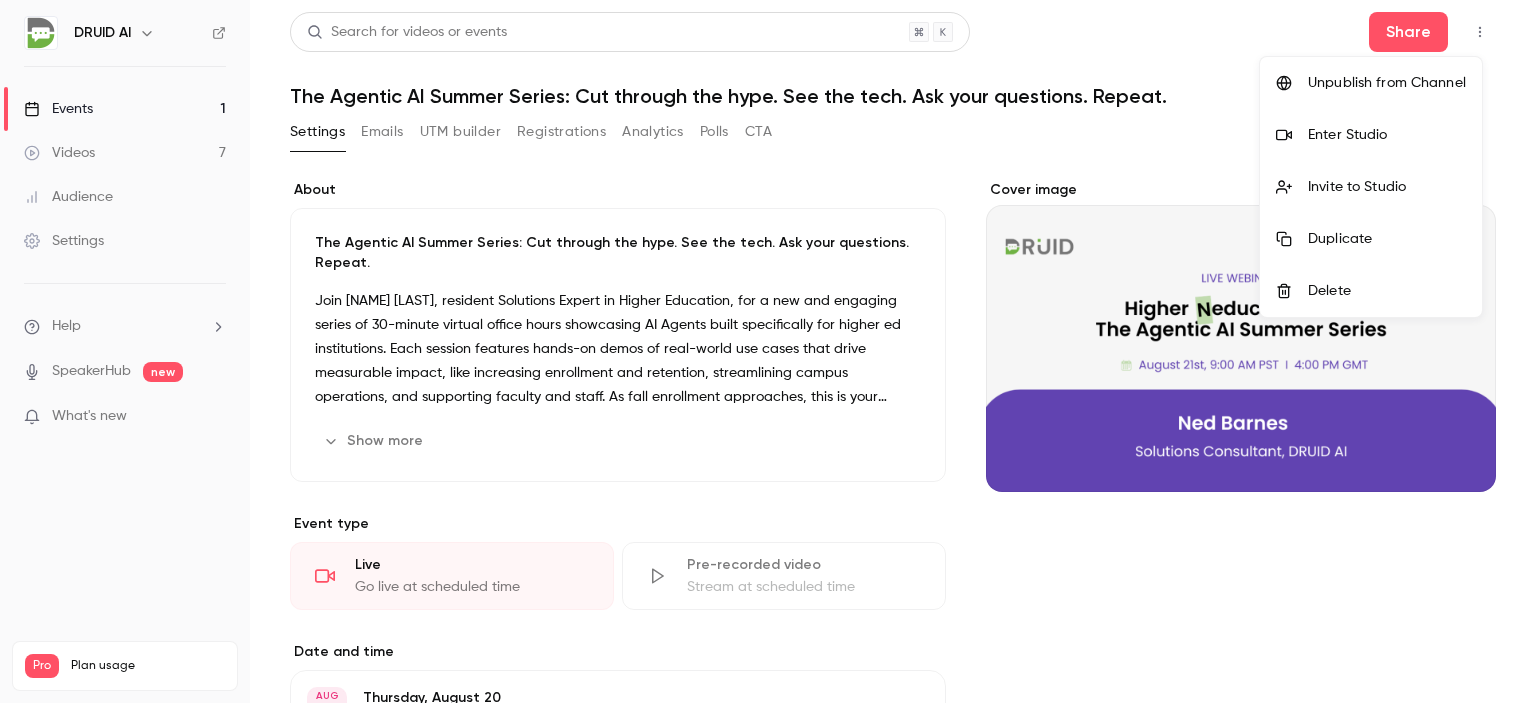 click at bounding box center [768, 351] 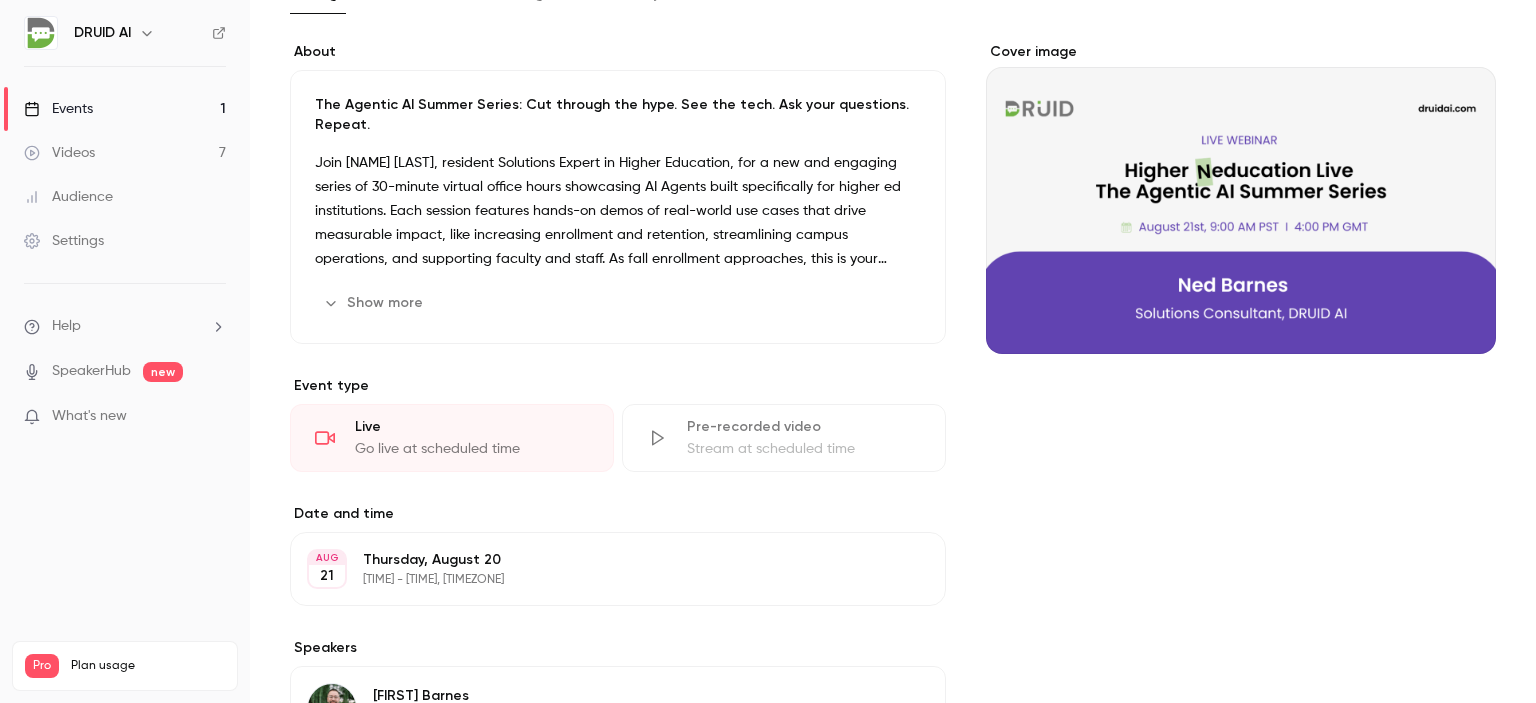 scroll, scrollTop: 0, scrollLeft: 0, axis: both 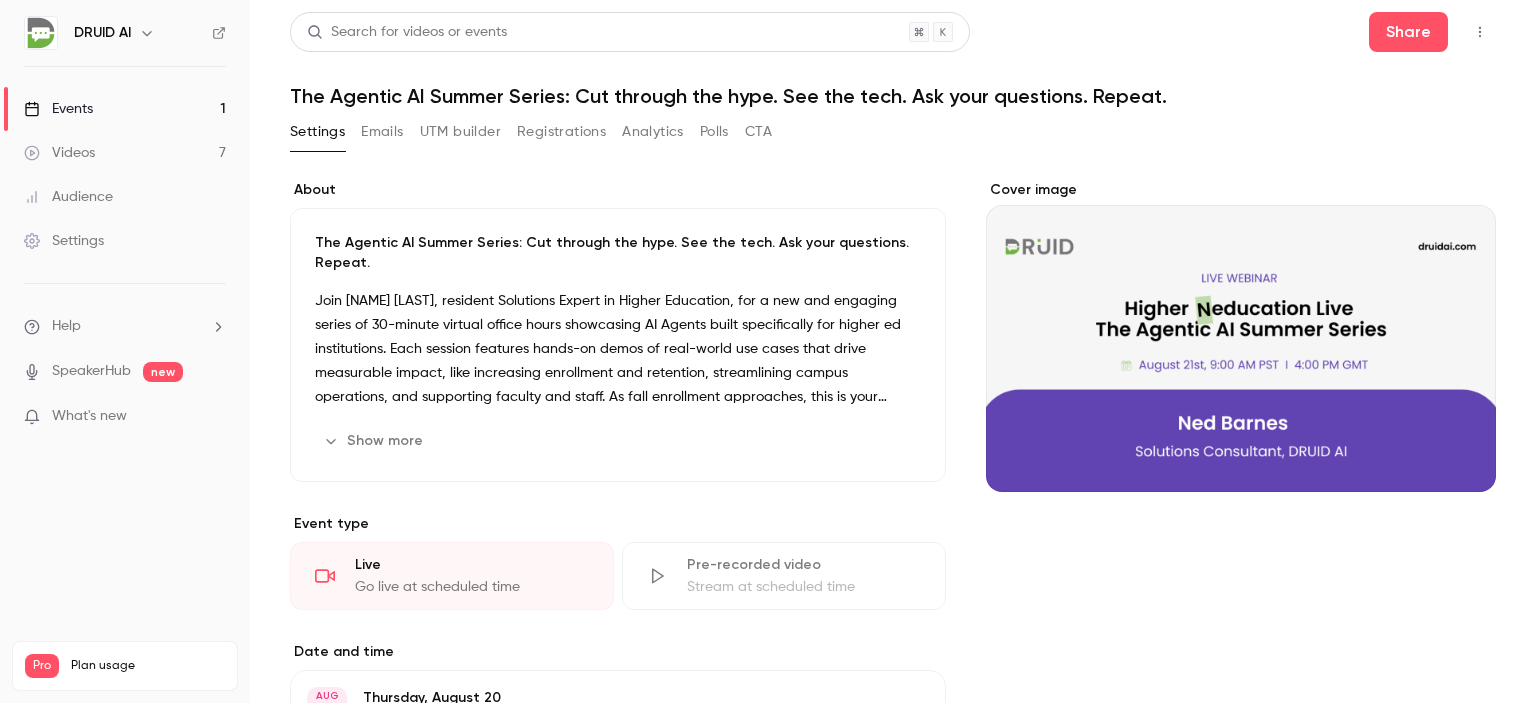 click on "Emails" at bounding box center [382, 132] 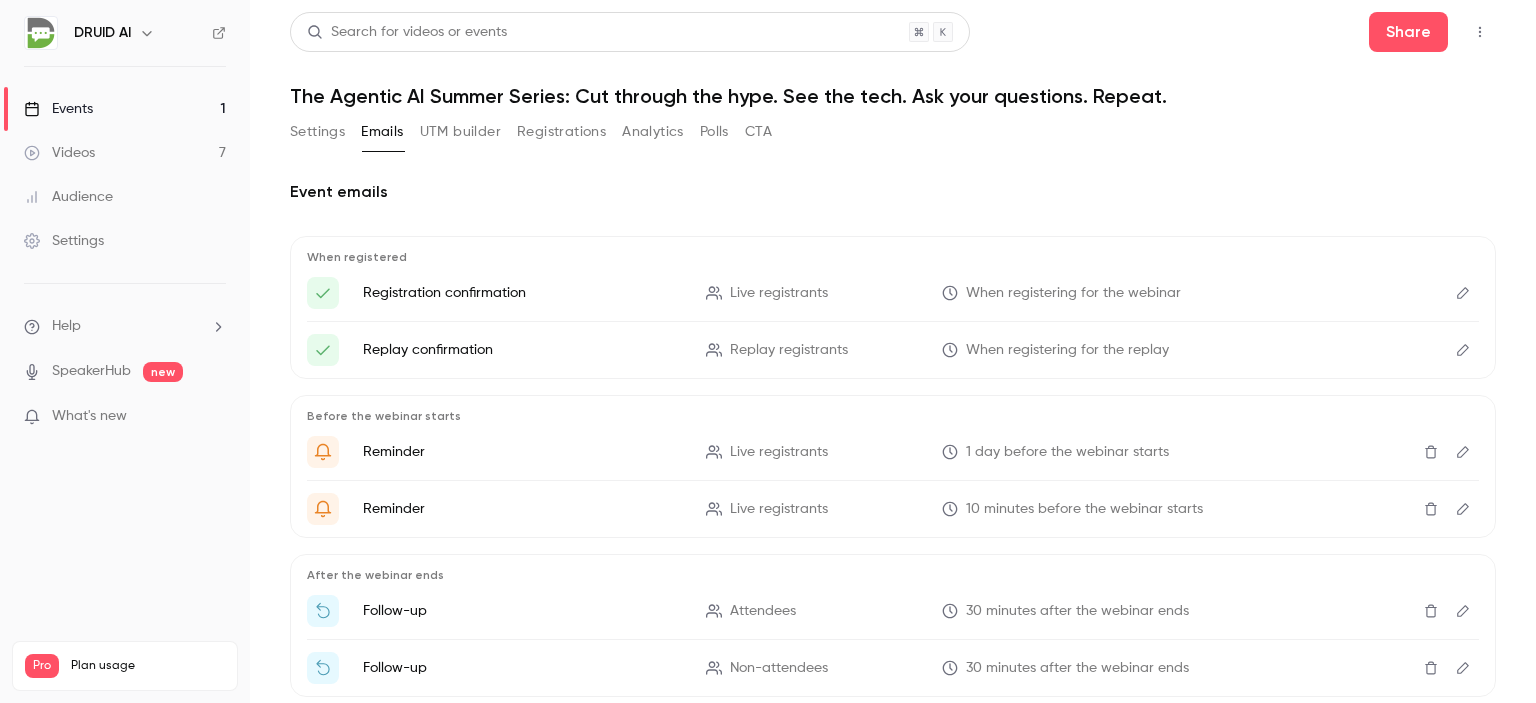 click on "Registration confirmation" at bounding box center [522, 293] 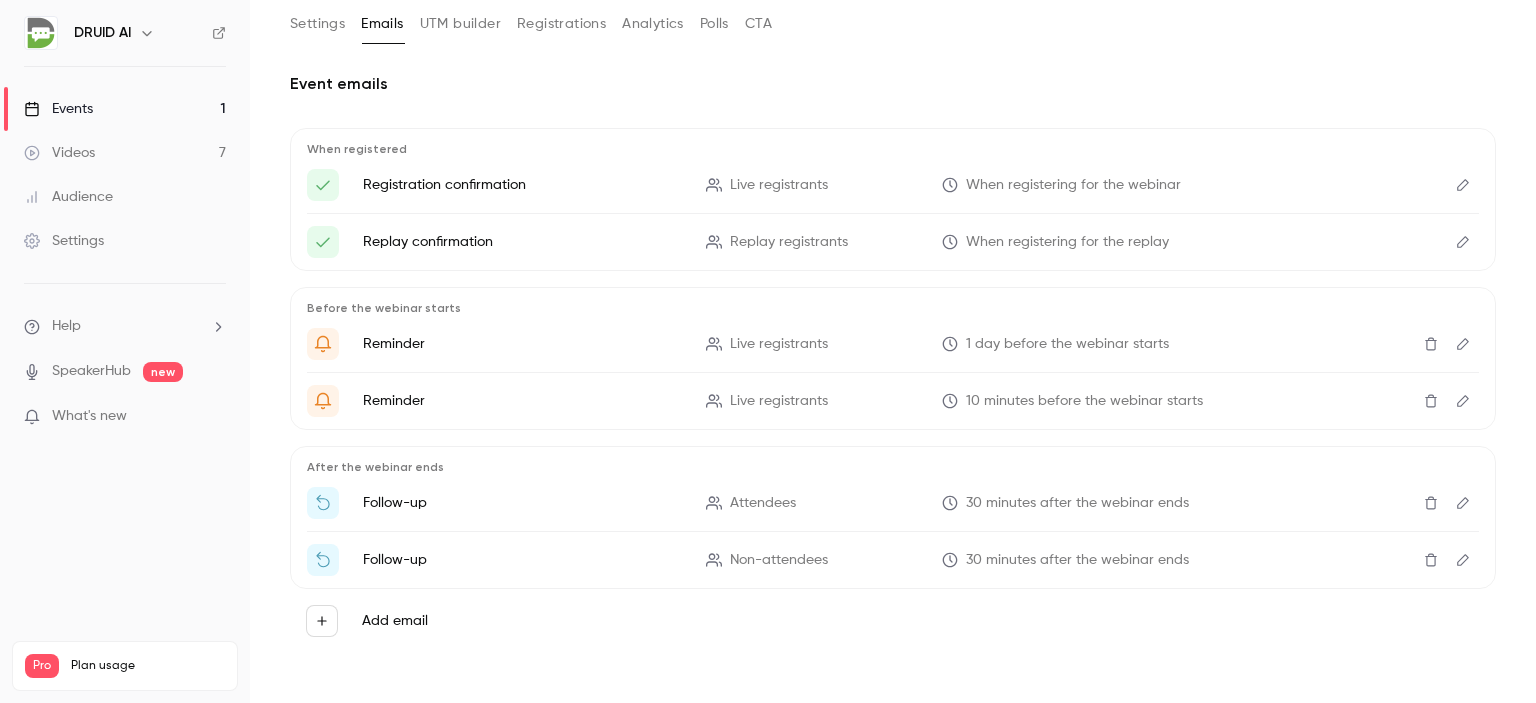 scroll, scrollTop: 0, scrollLeft: 0, axis: both 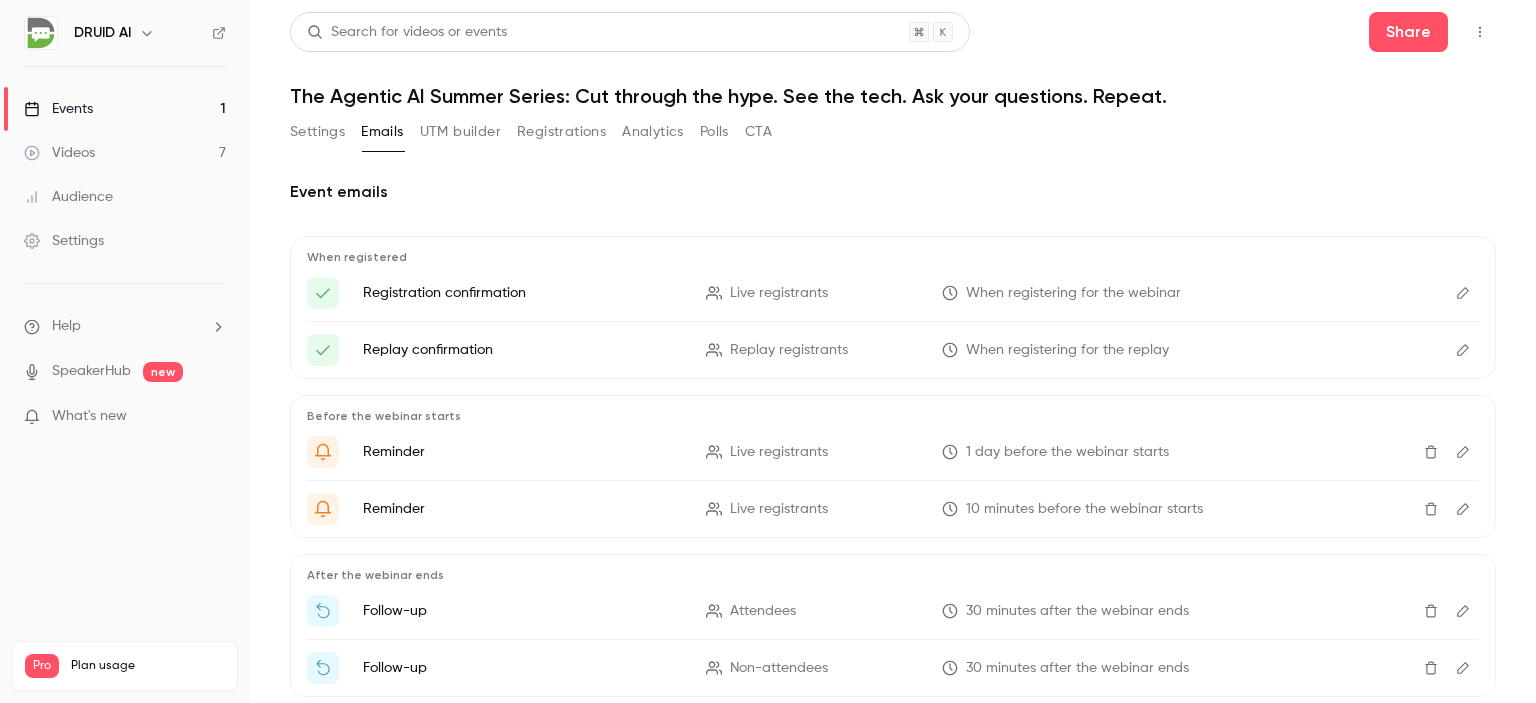 click on "UTM builder" at bounding box center [460, 132] 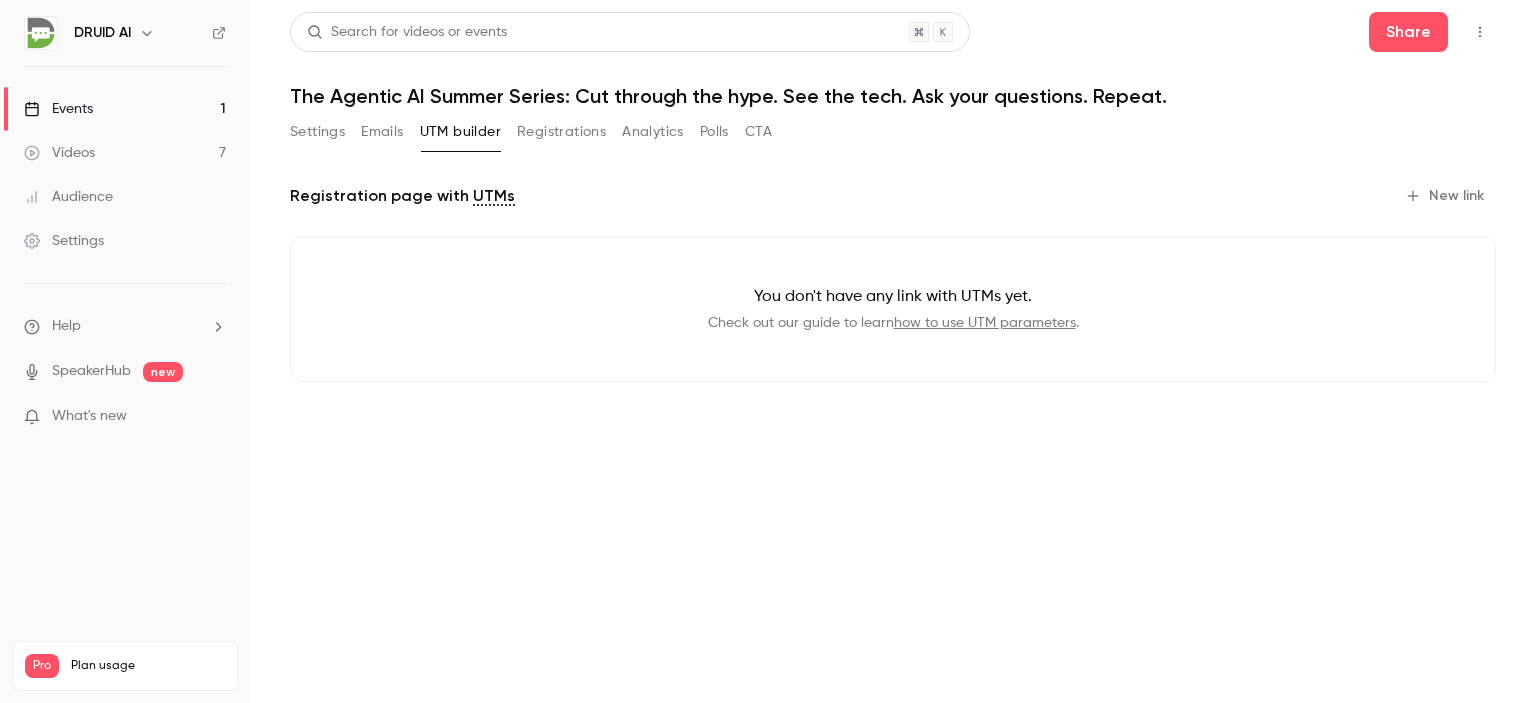click on "Registrations" at bounding box center (561, 132) 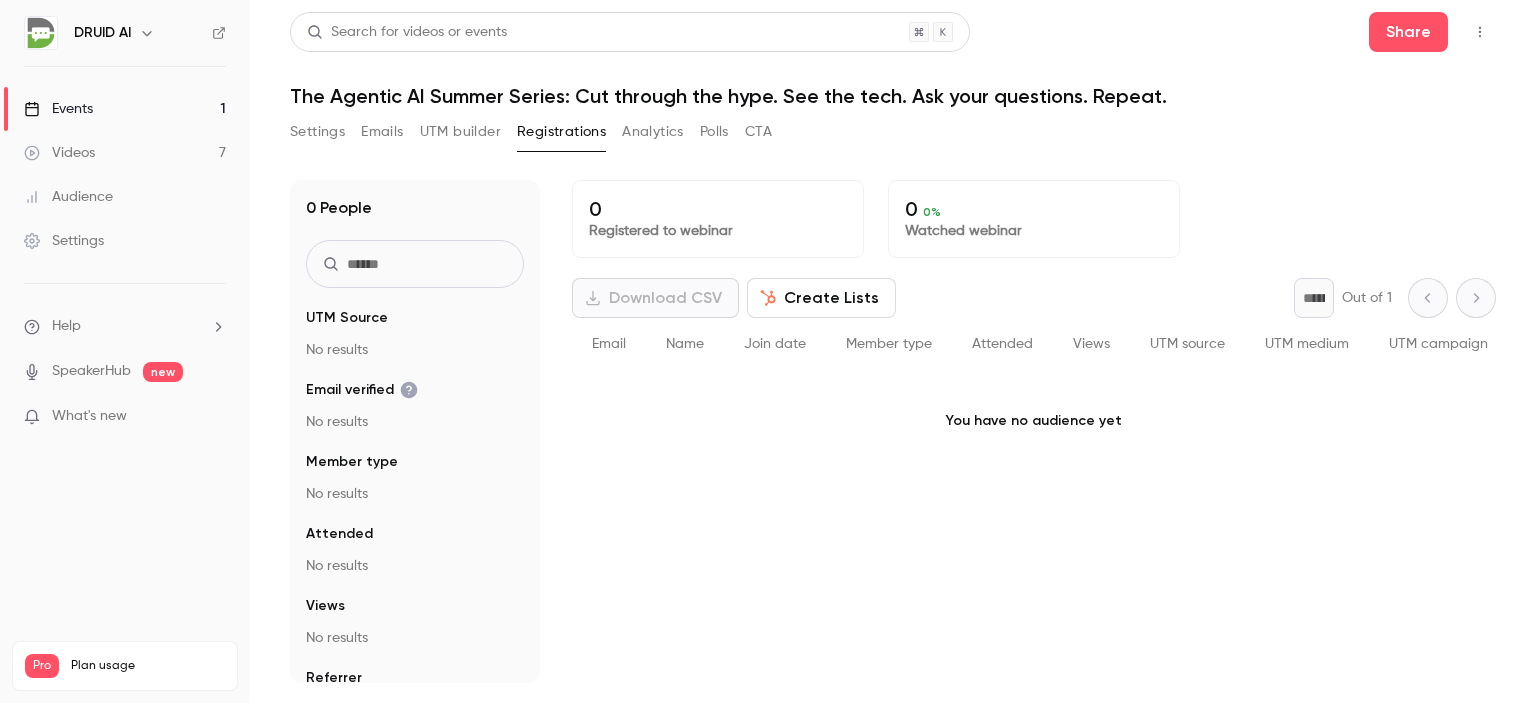 click on "Settings Emails UTM builder Registrations Analytics Polls CTA" at bounding box center (531, 132) 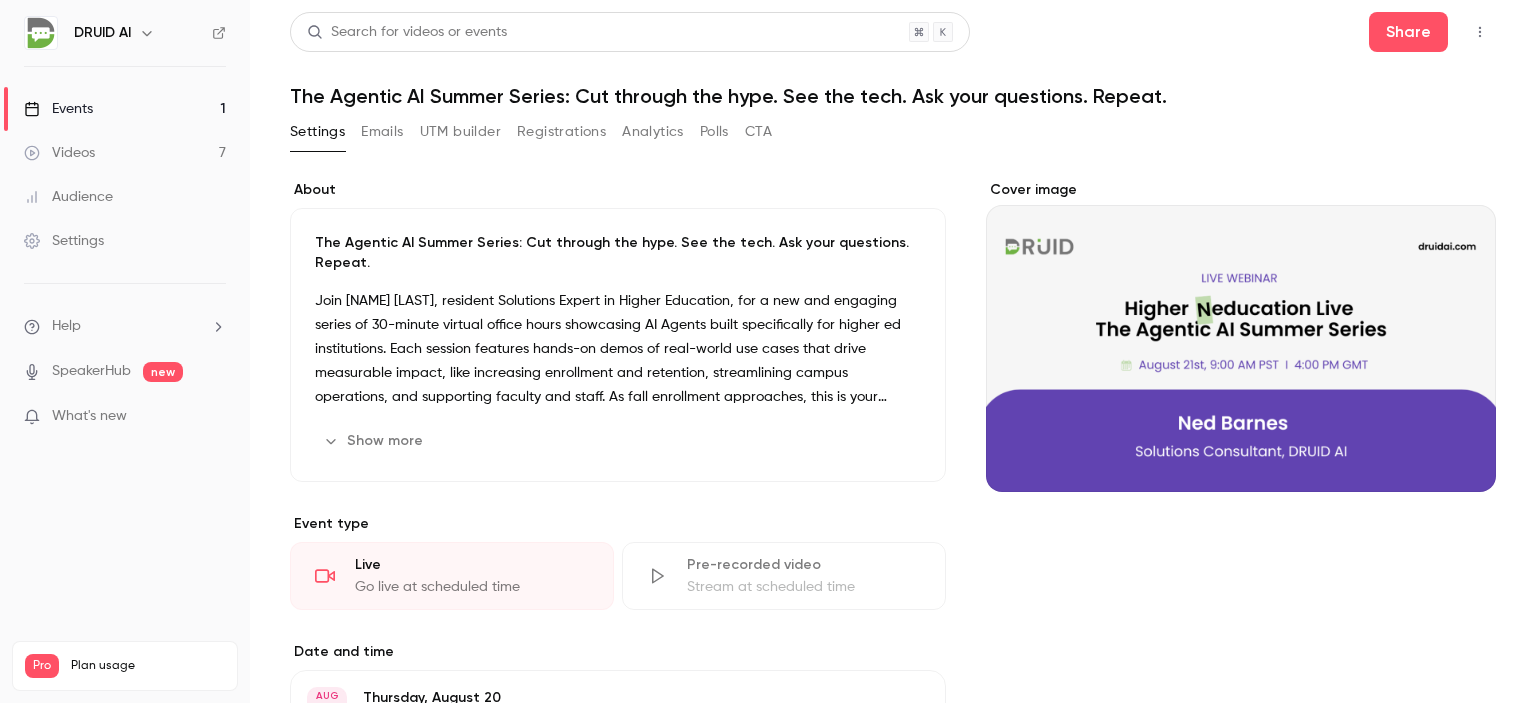 click at bounding box center (1241, 336) 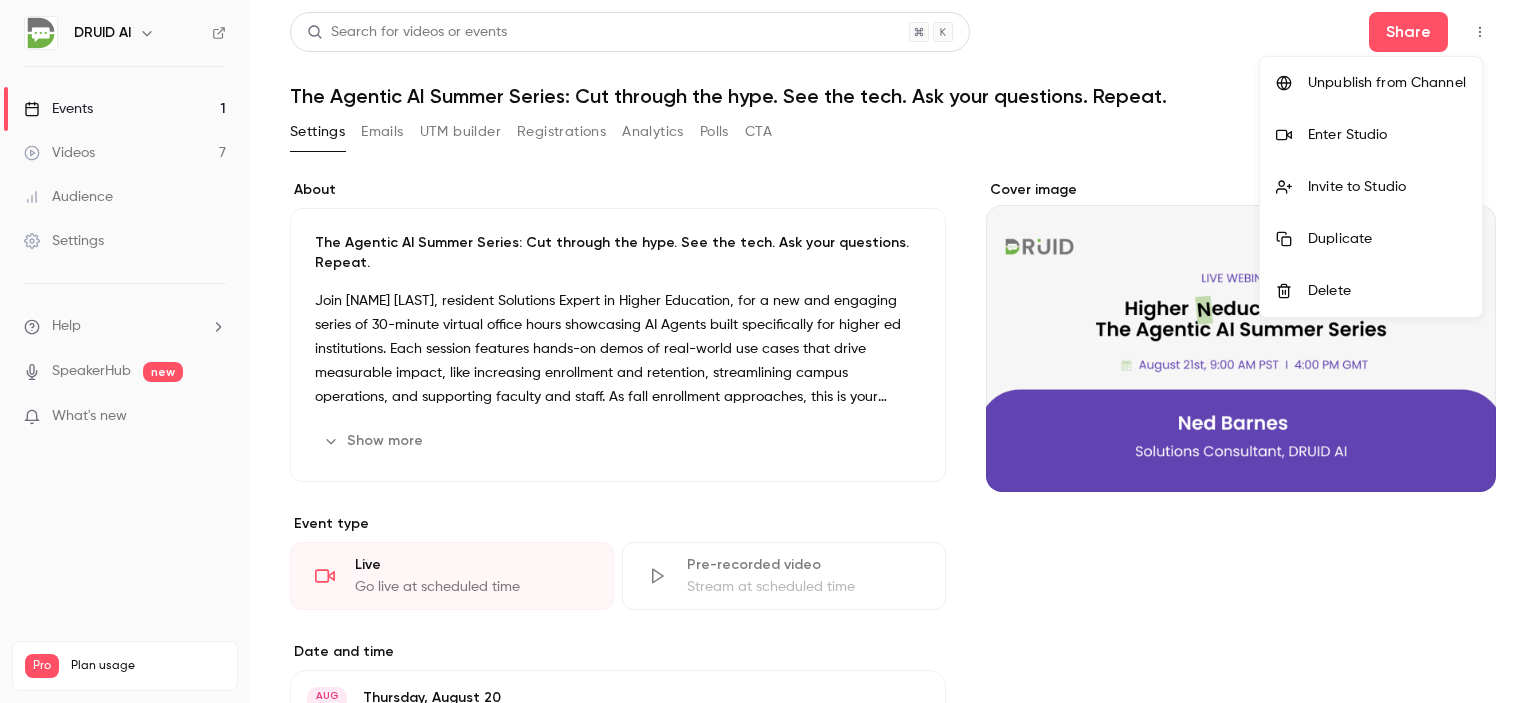 click at bounding box center (768, 351) 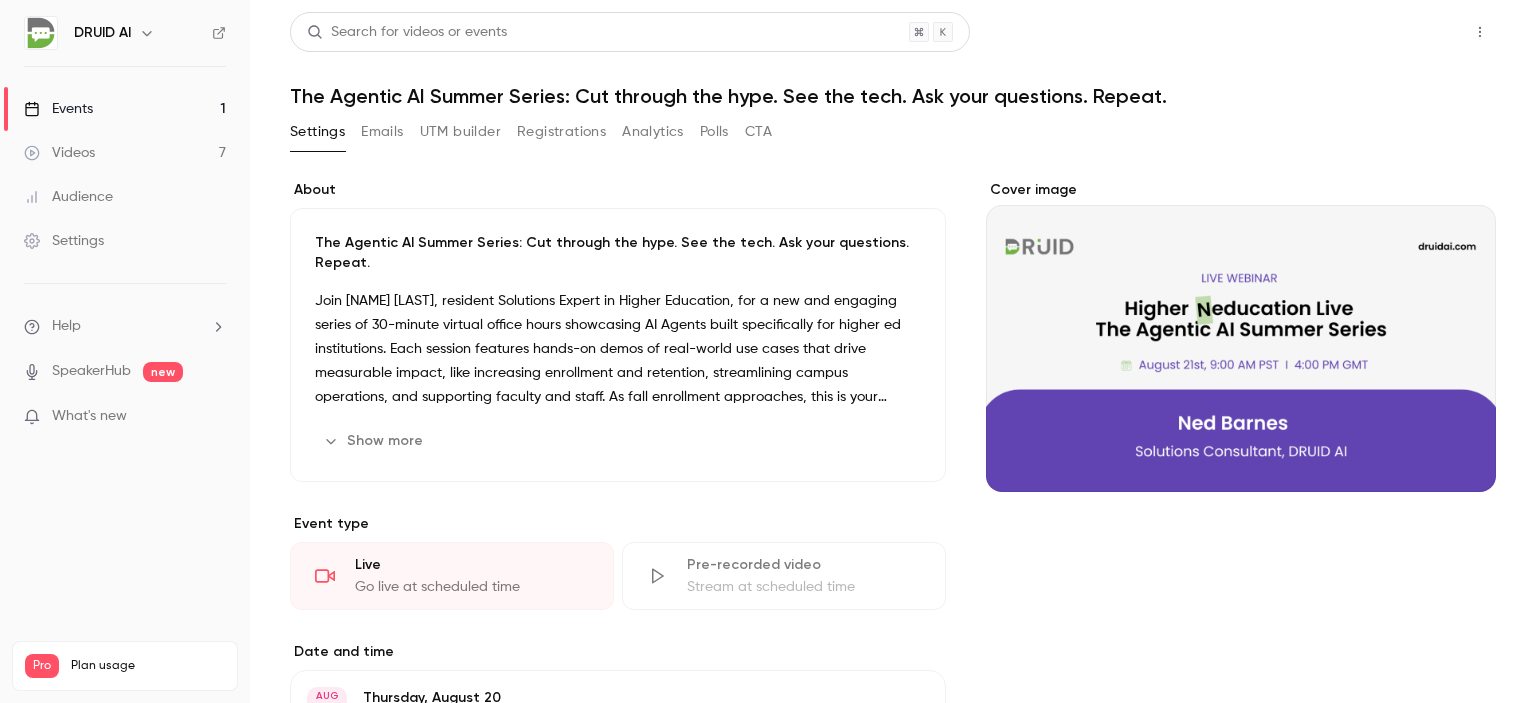 click on "Share" at bounding box center [1408, 32] 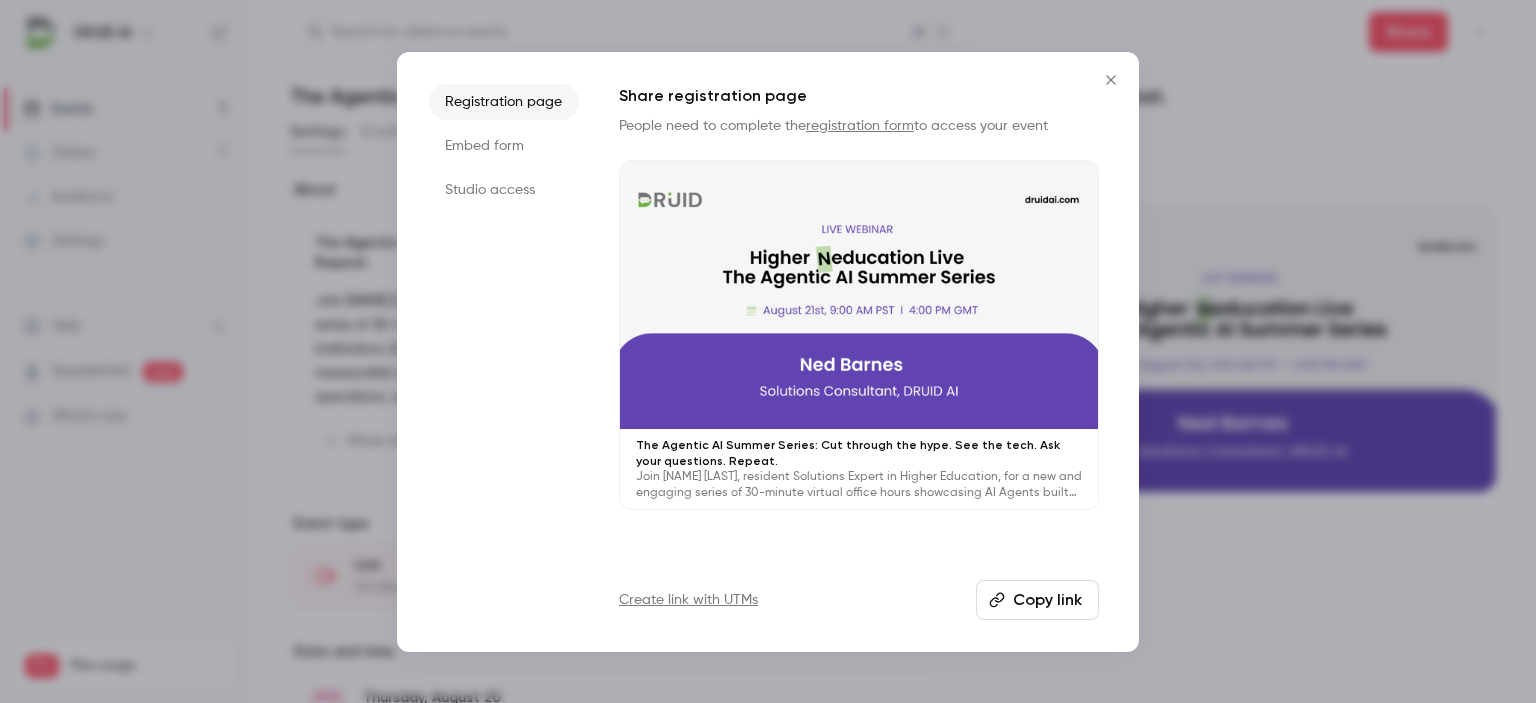 click on "Copy link" at bounding box center (1037, 600) 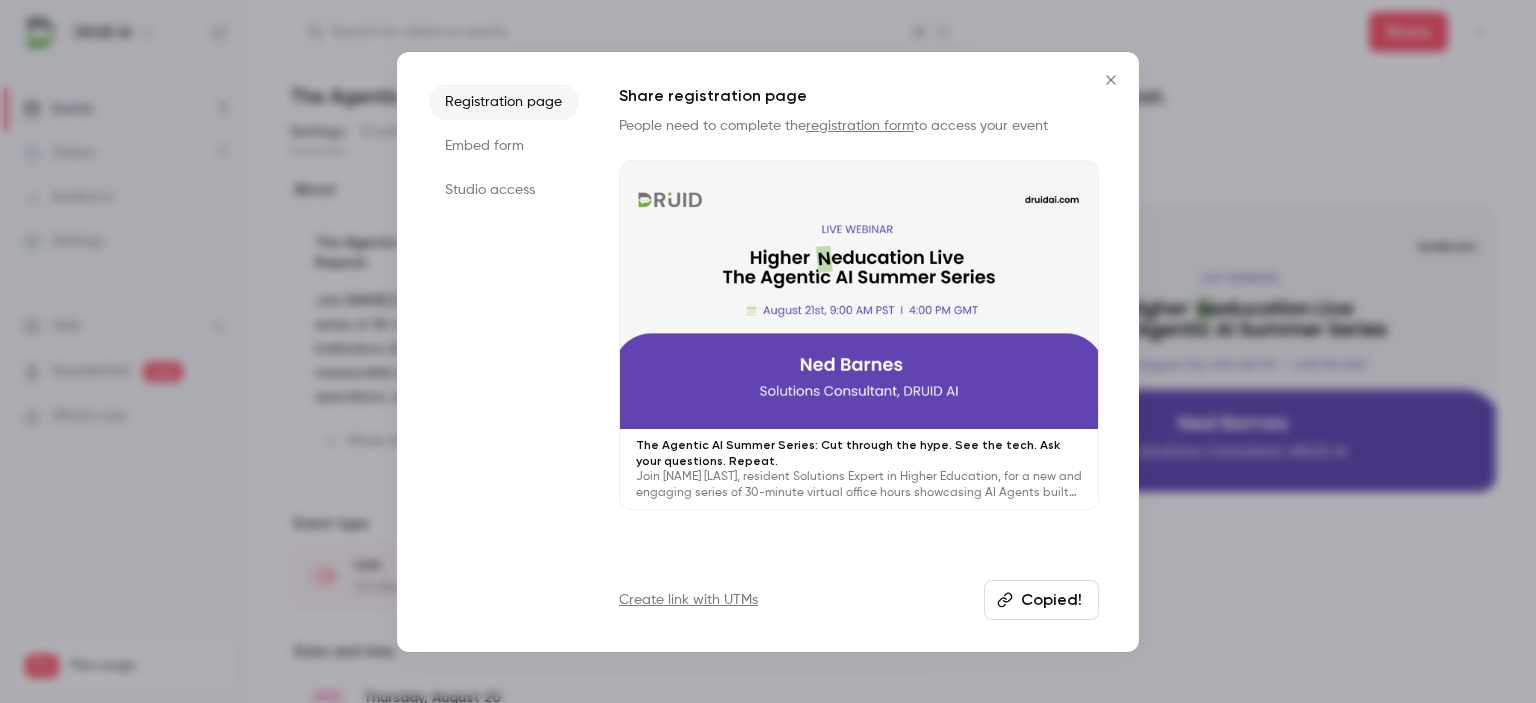 click 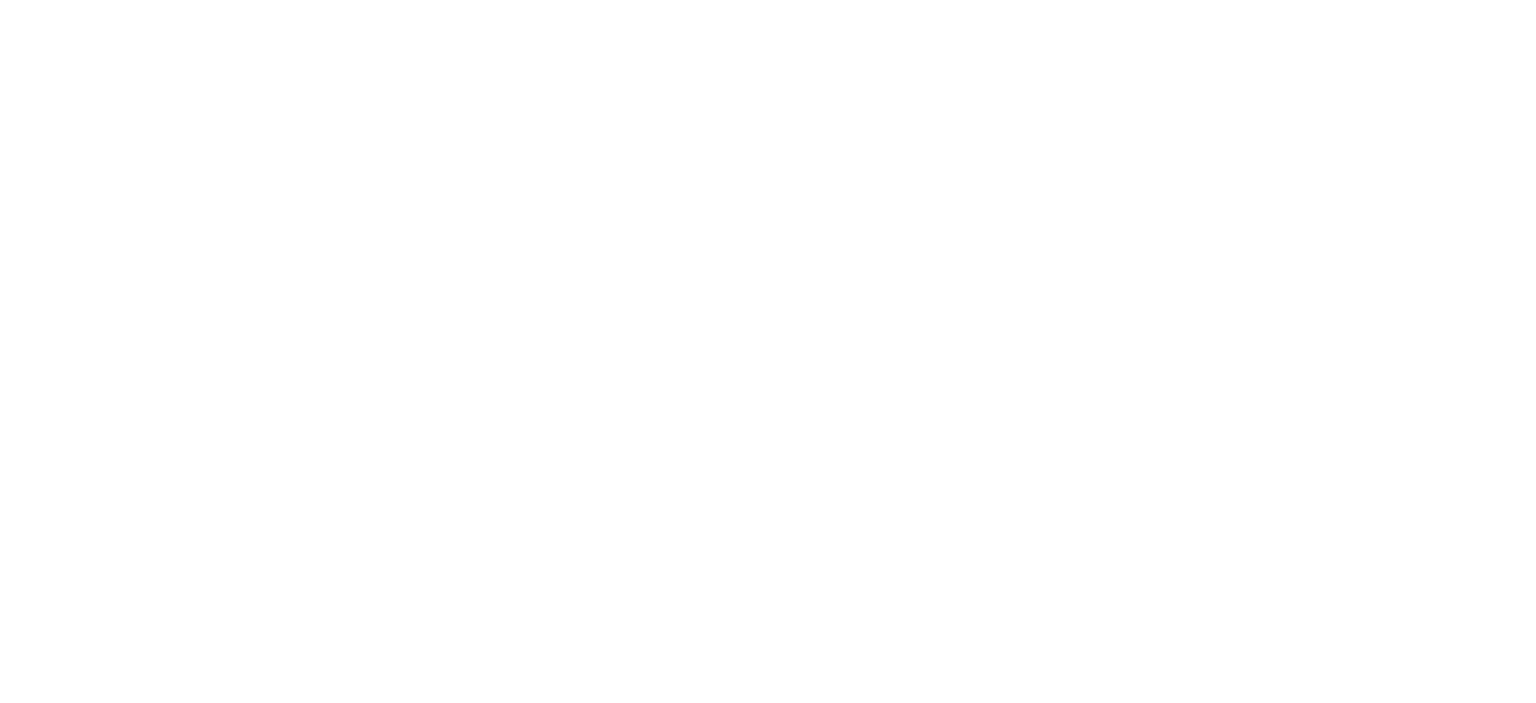 scroll, scrollTop: 0, scrollLeft: 0, axis: both 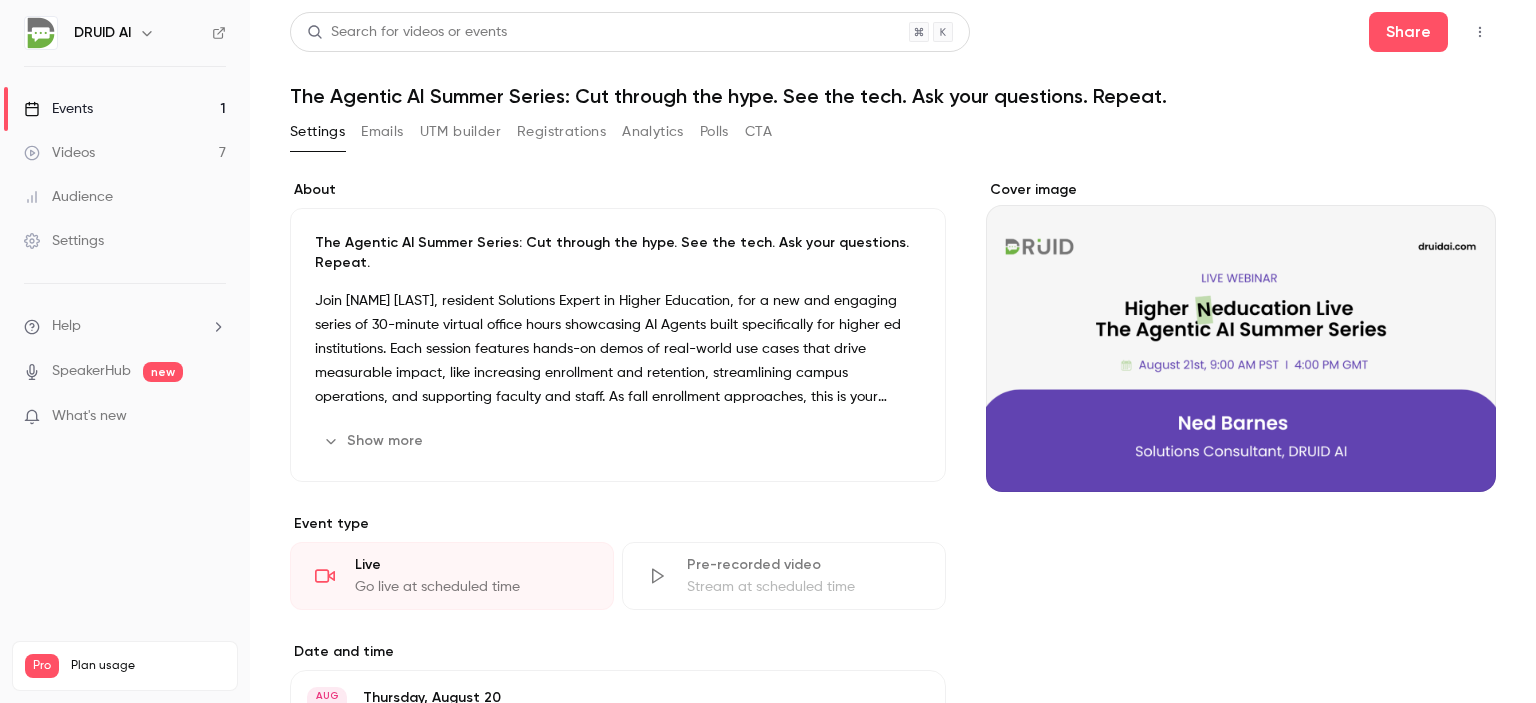 click on "Registrations" at bounding box center [561, 132] 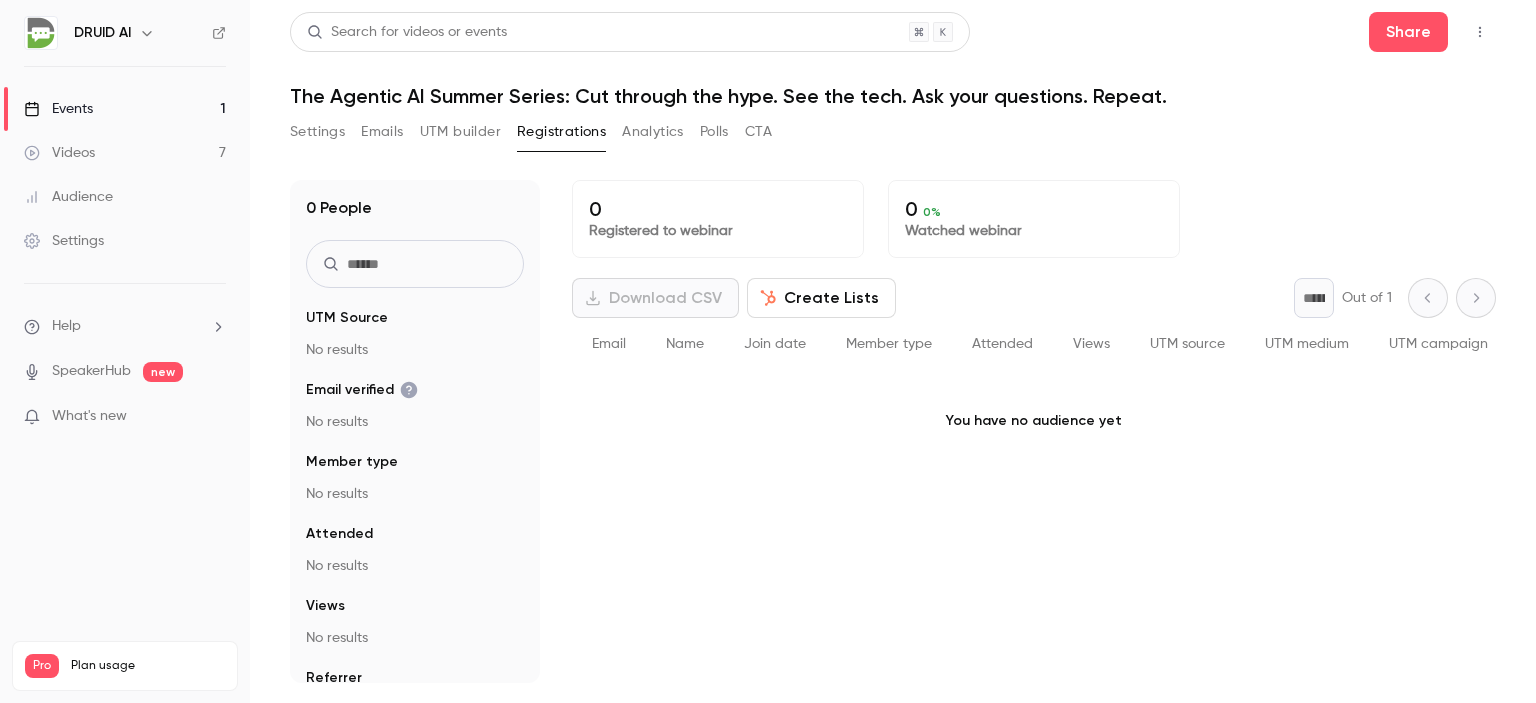 click on "Registrations" at bounding box center (561, 132) 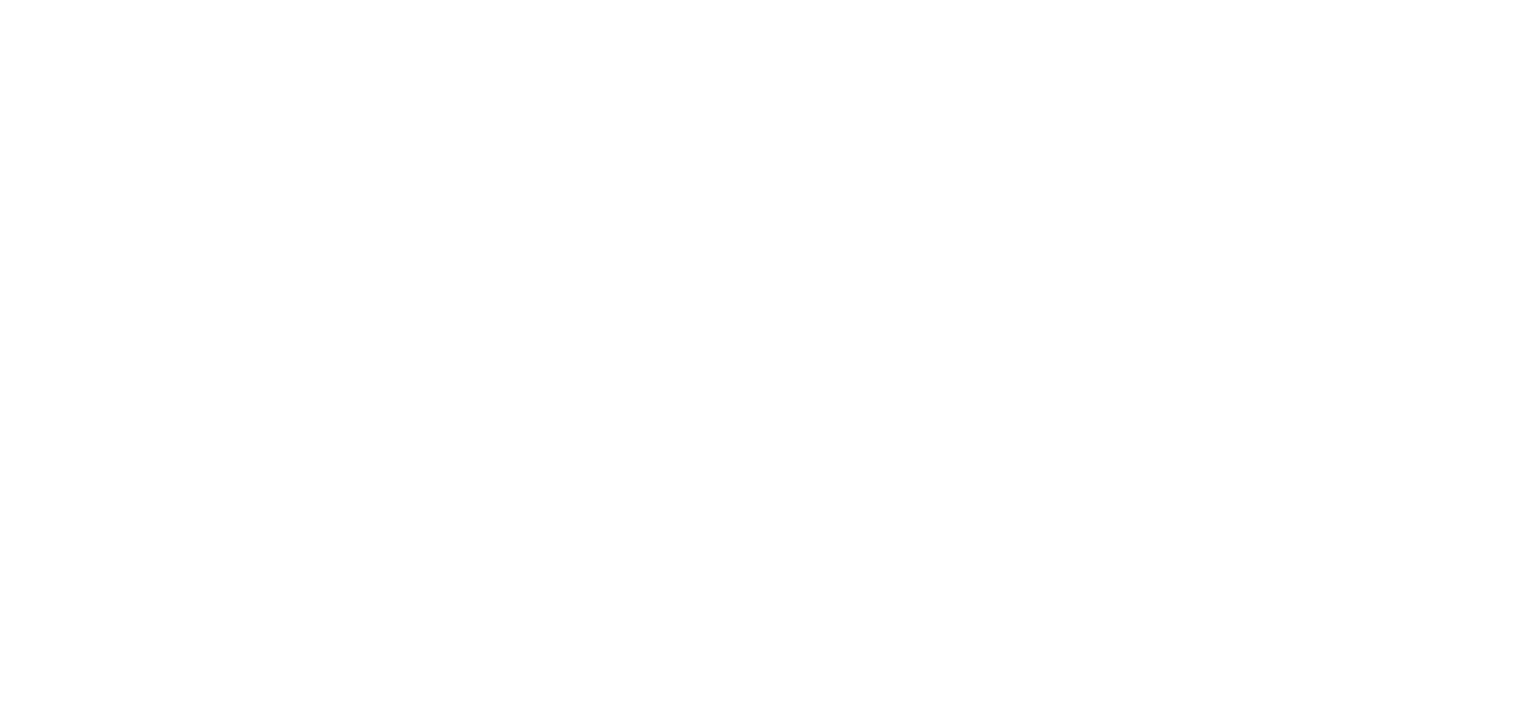 scroll, scrollTop: 0, scrollLeft: 0, axis: both 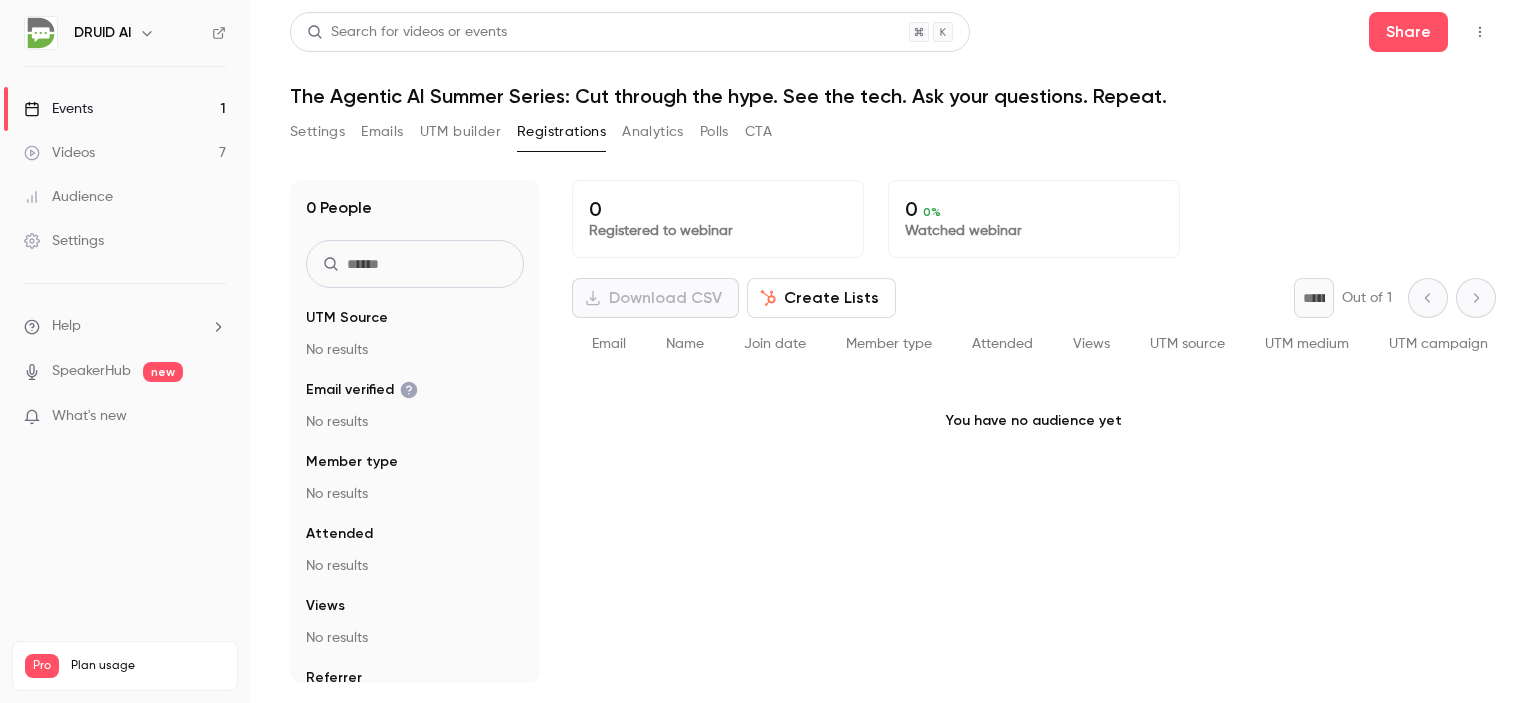 click on "Audience" at bounding box center (125, 197) 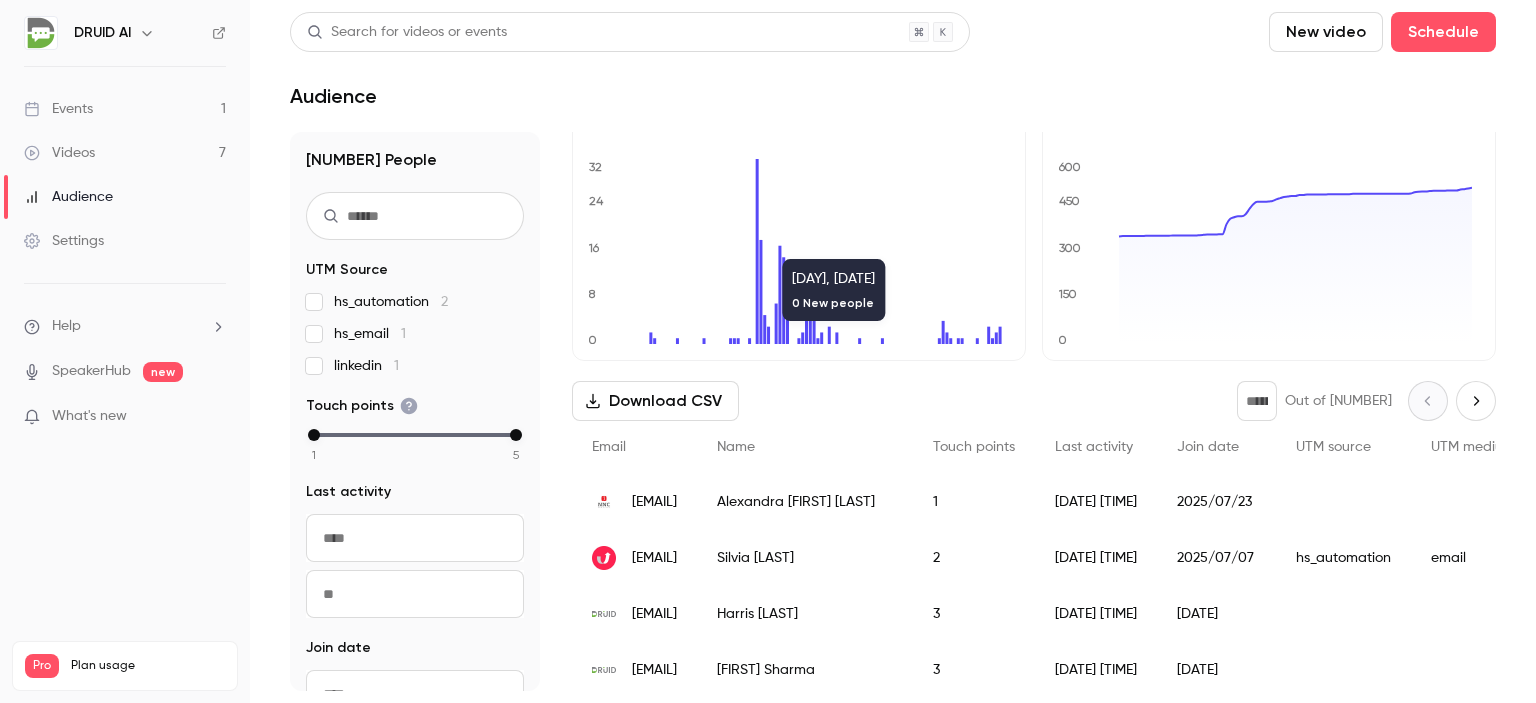 scroll, scrollTop: 0, scrollLeft: 0, axis: both 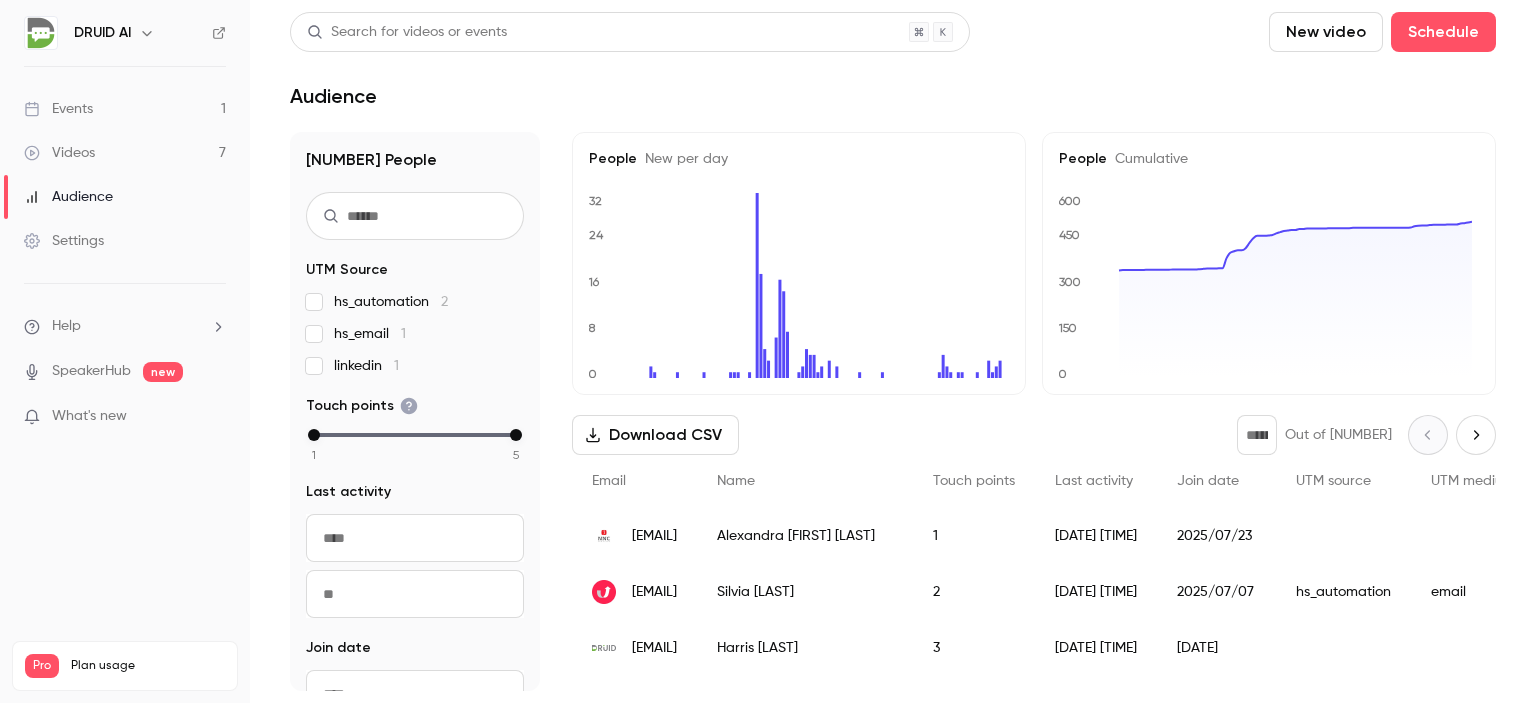 click on "Events" at bounding box center [58, 109] 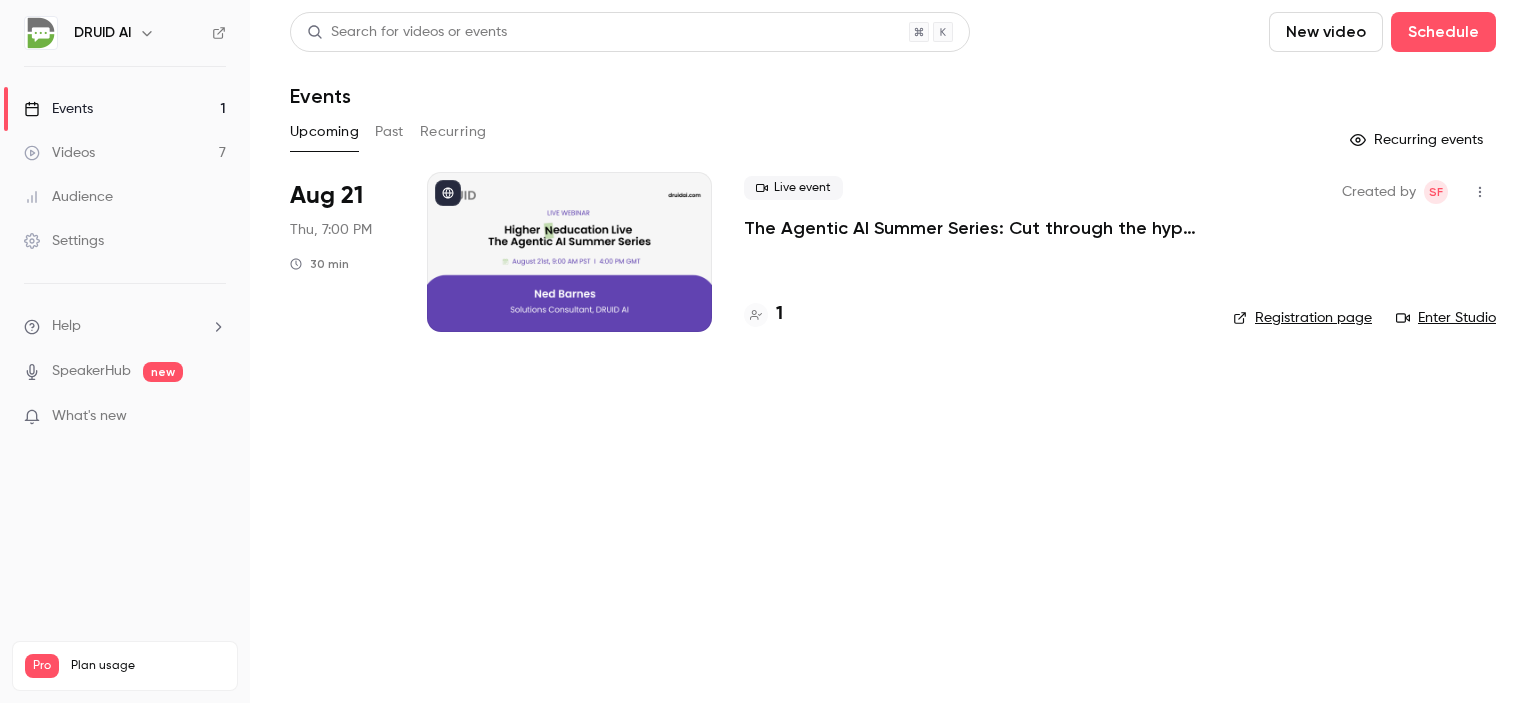 click on "1" at bounding box center [779, 314] 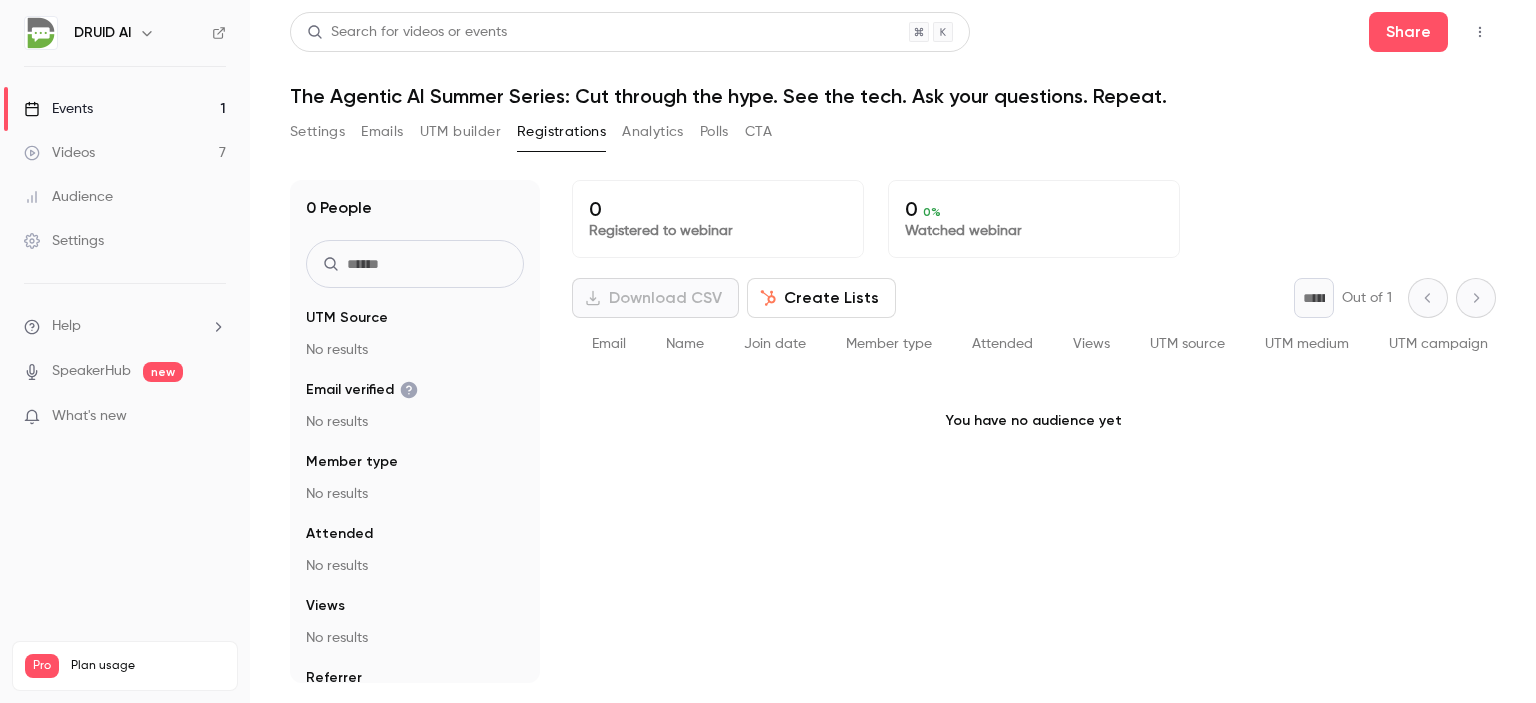 click on "Registrations" at bounding box center [561, 132] 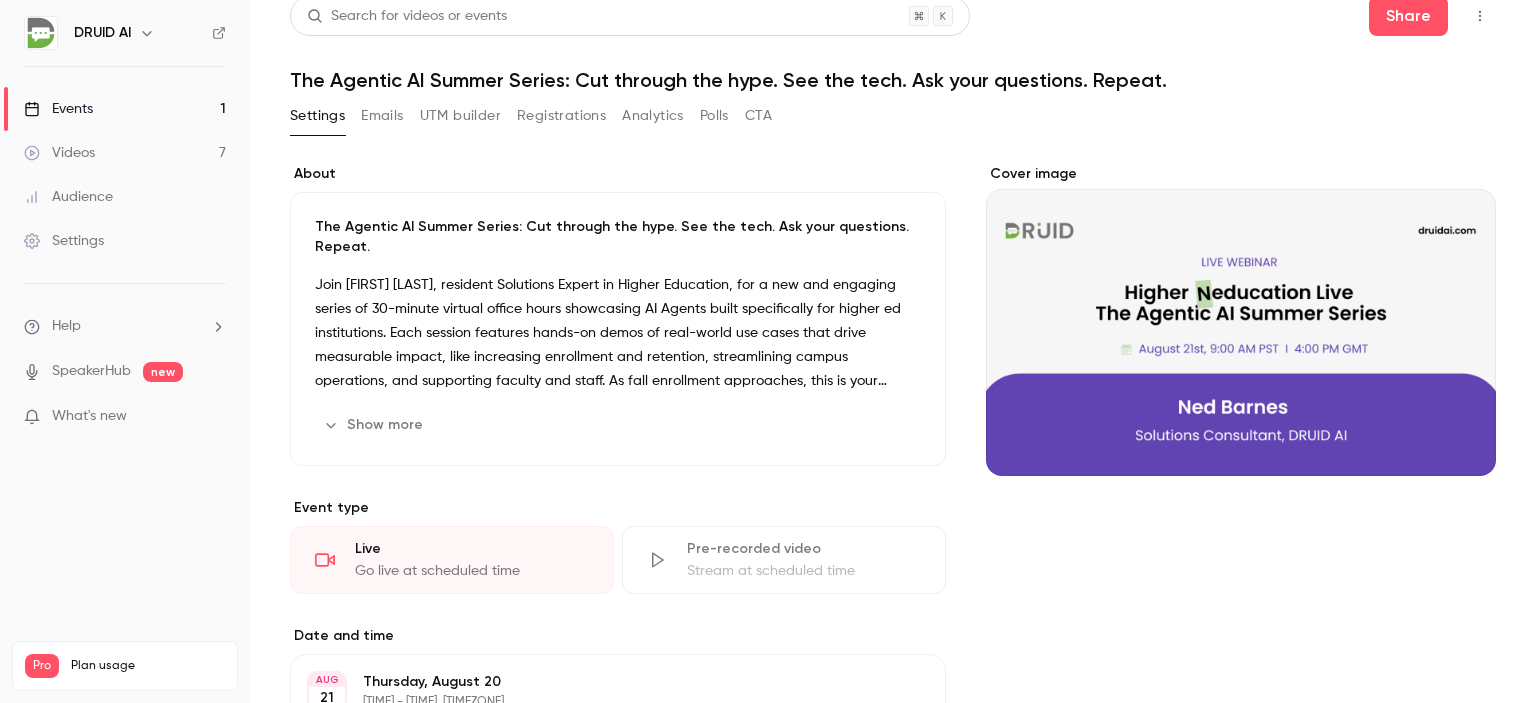 scroll, scrollTop: 0, scrollLeft: 0, axis: both 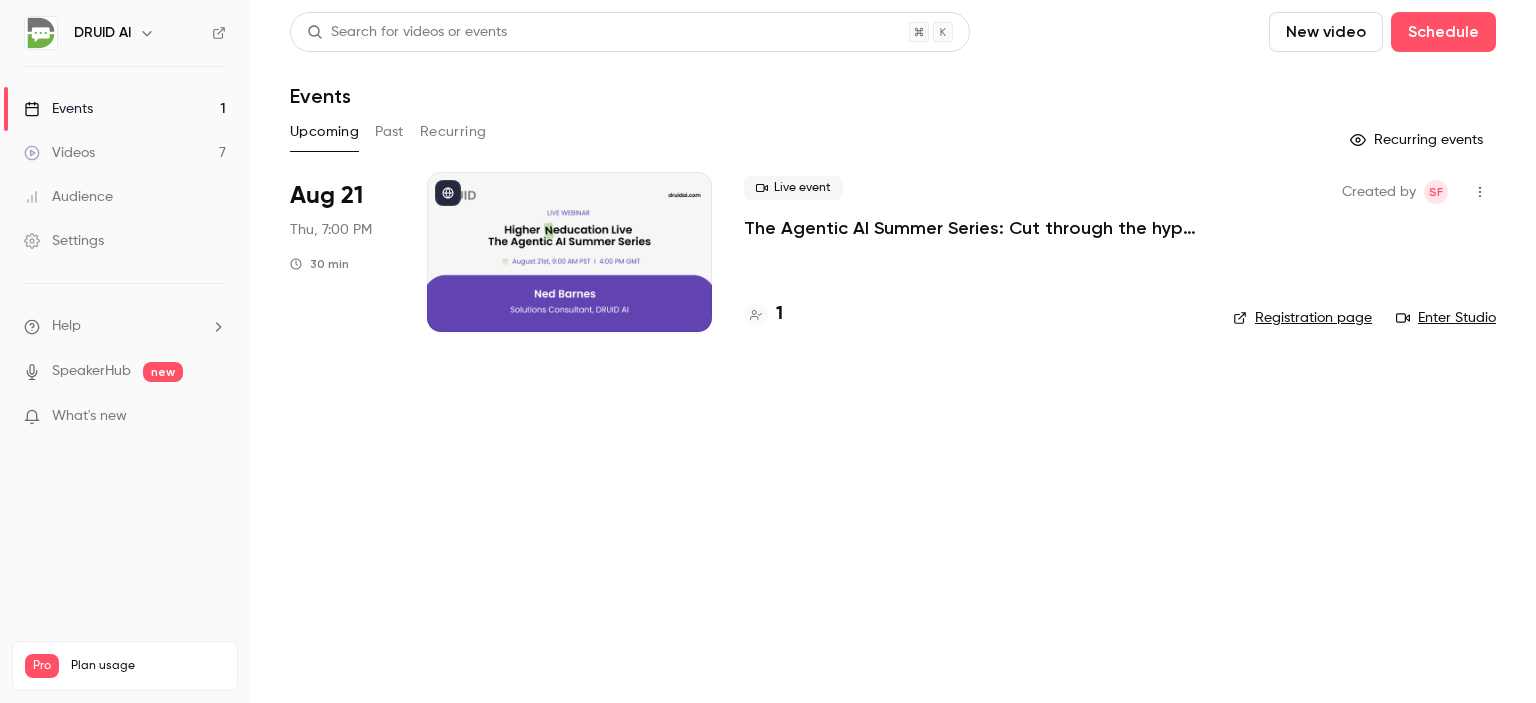 click on "1" at bounding box center (763, 314) 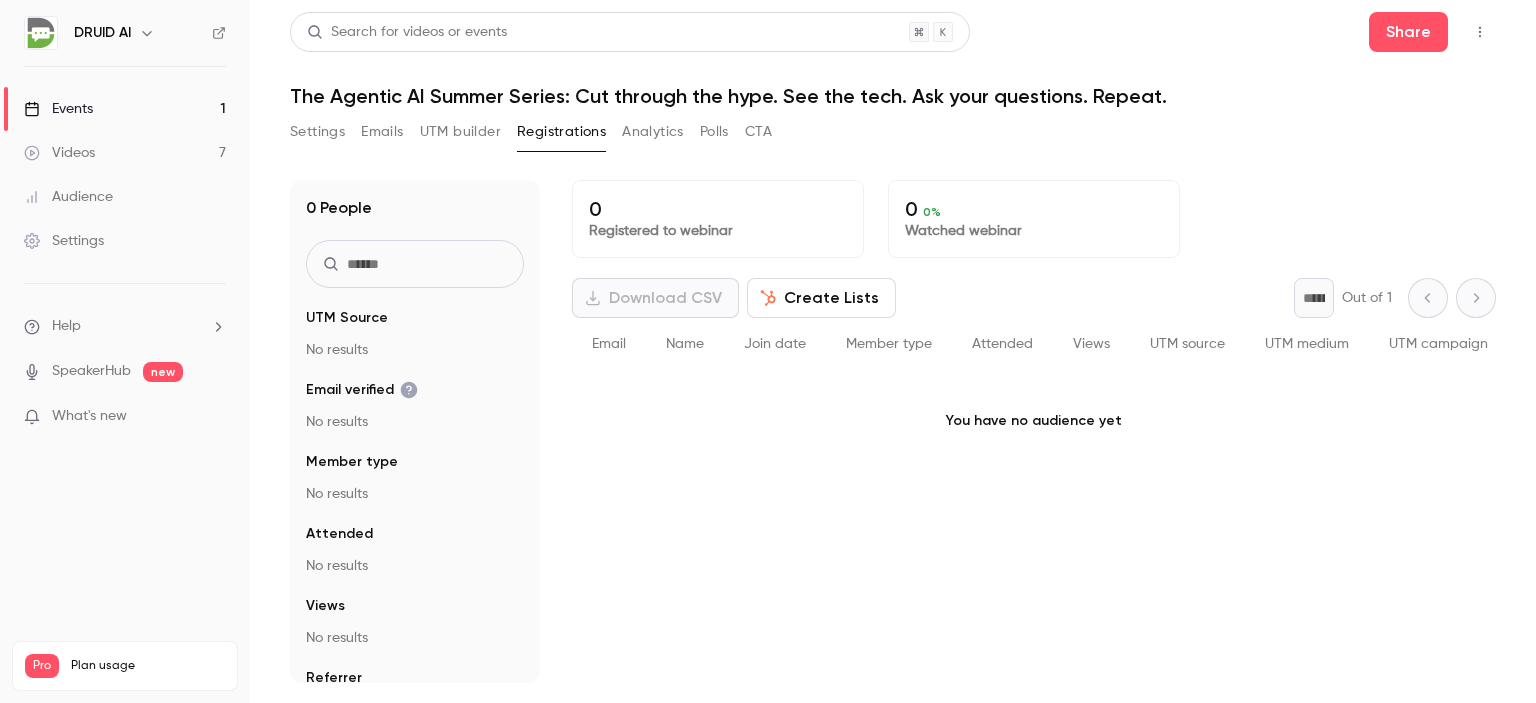 click on "UTM campaign" at bounding box center (1438, 344) 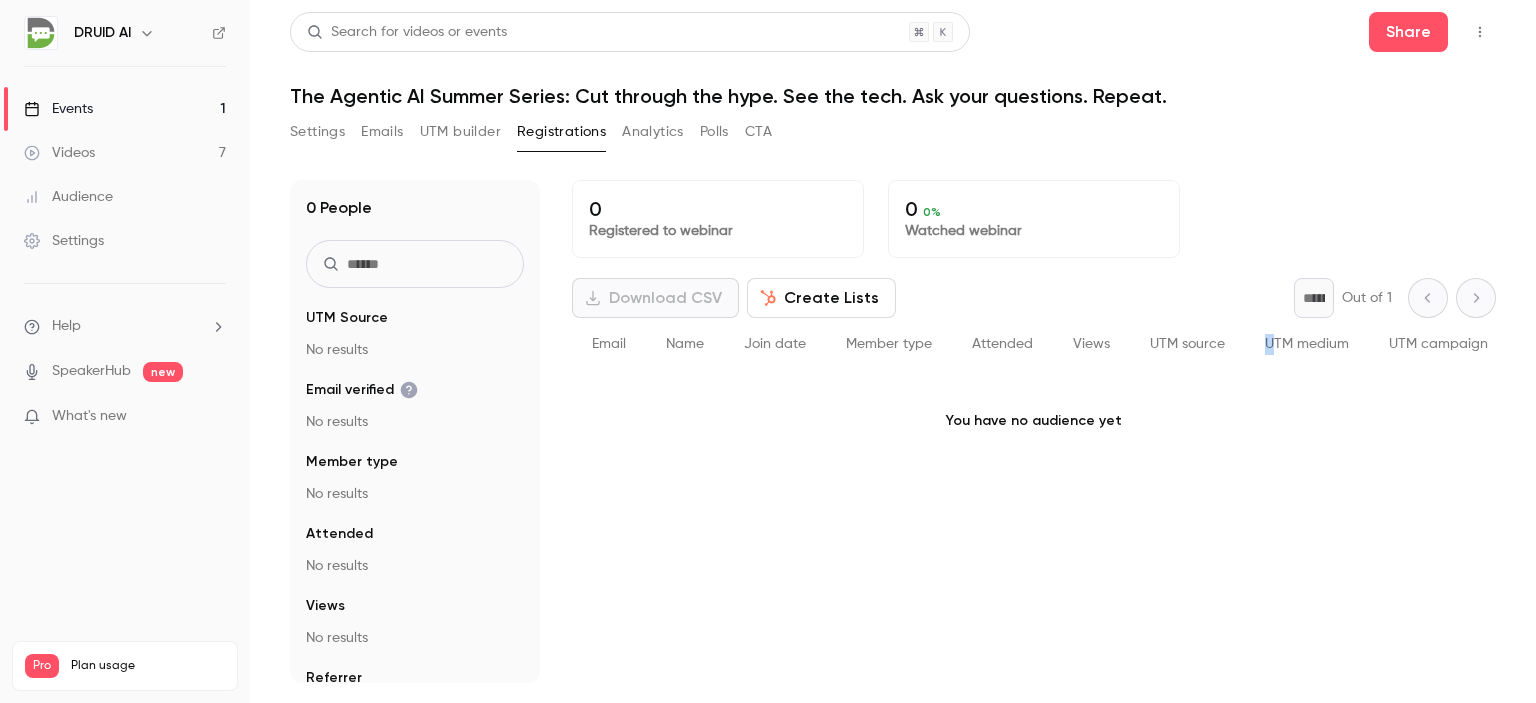 drag, startPoint x: 1267, startPoint y: 345, endPoint x: 1144, endPoint y: 341, distance: 123.065025 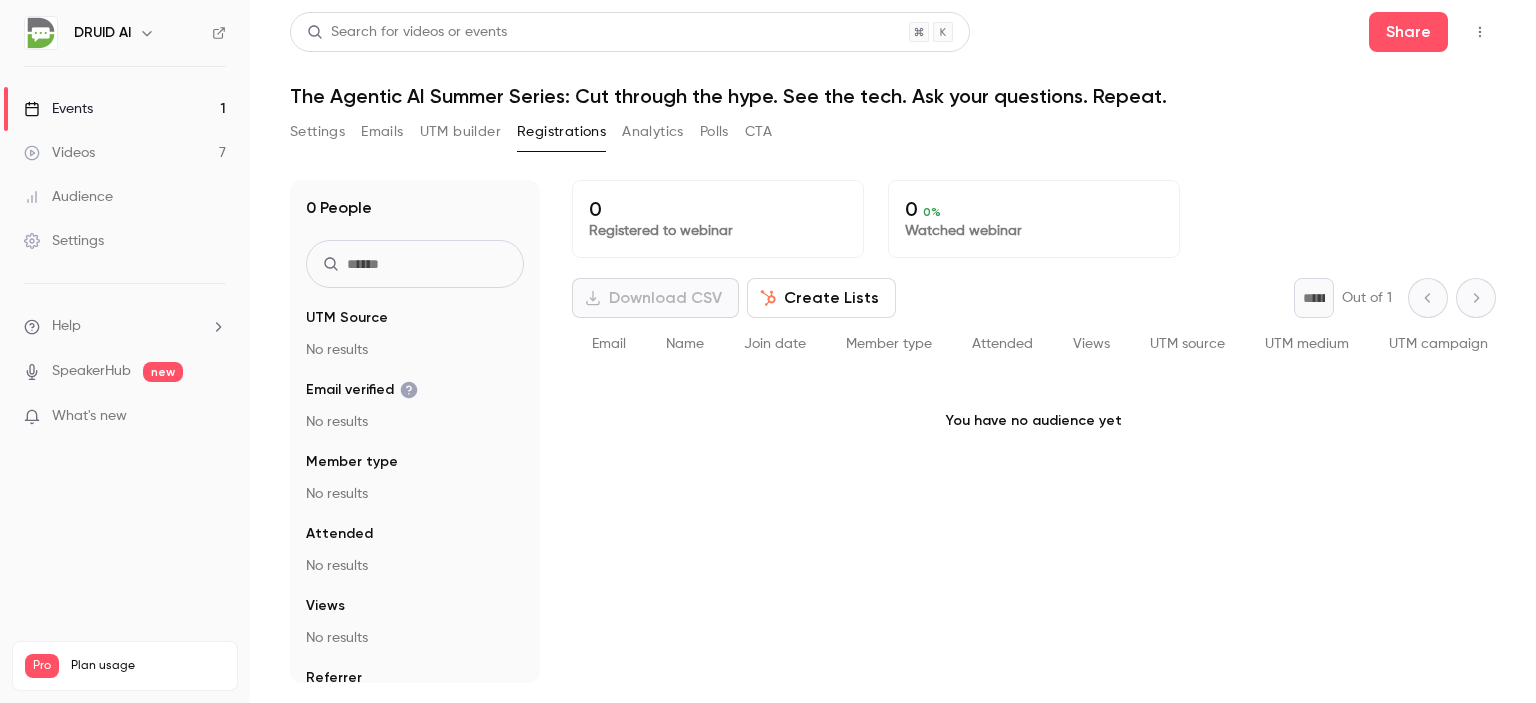 drag, startPoint x: 1136, startPoint y: 341, endPoint x: 712, endPoint y: 328, distance: 424.19925 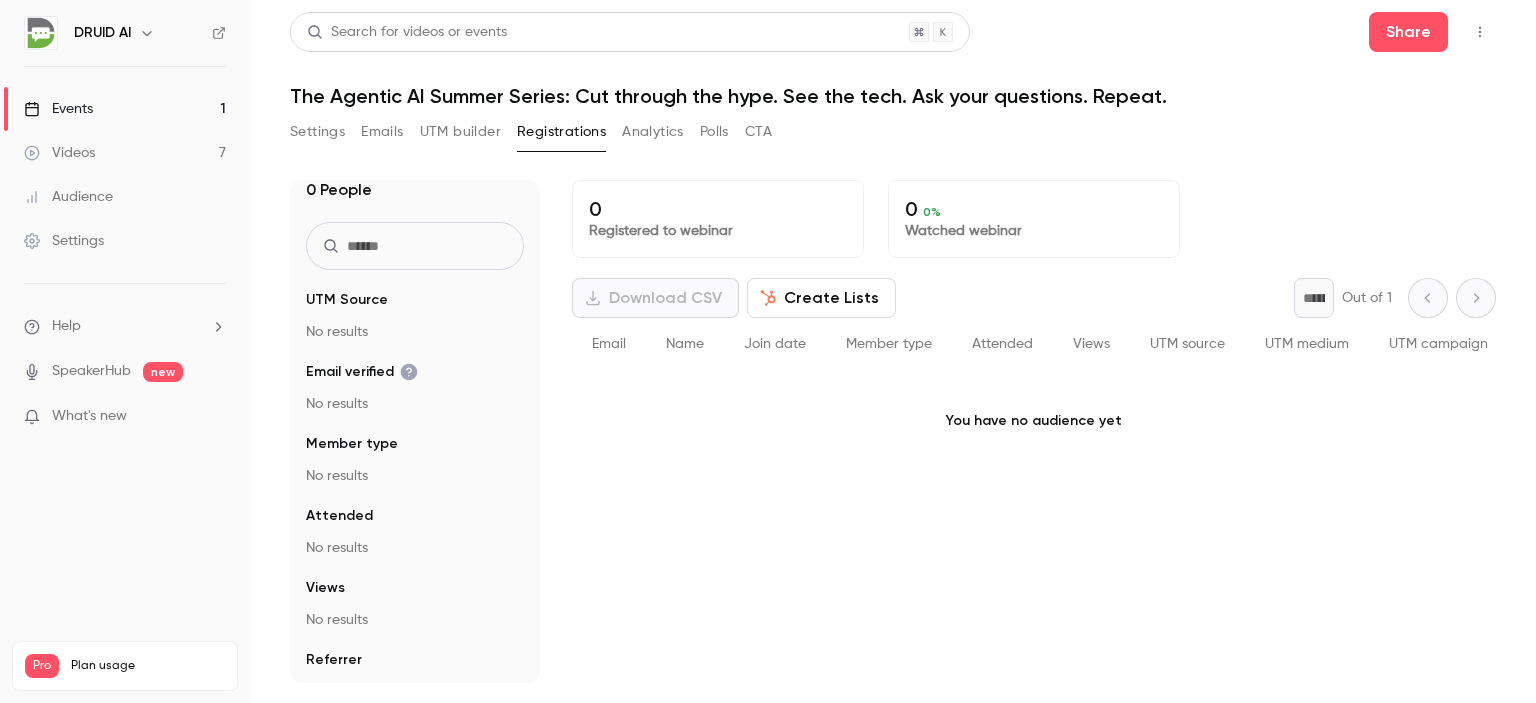 scroll, scrollTop: 0, scrollLeft: 0, axis: both 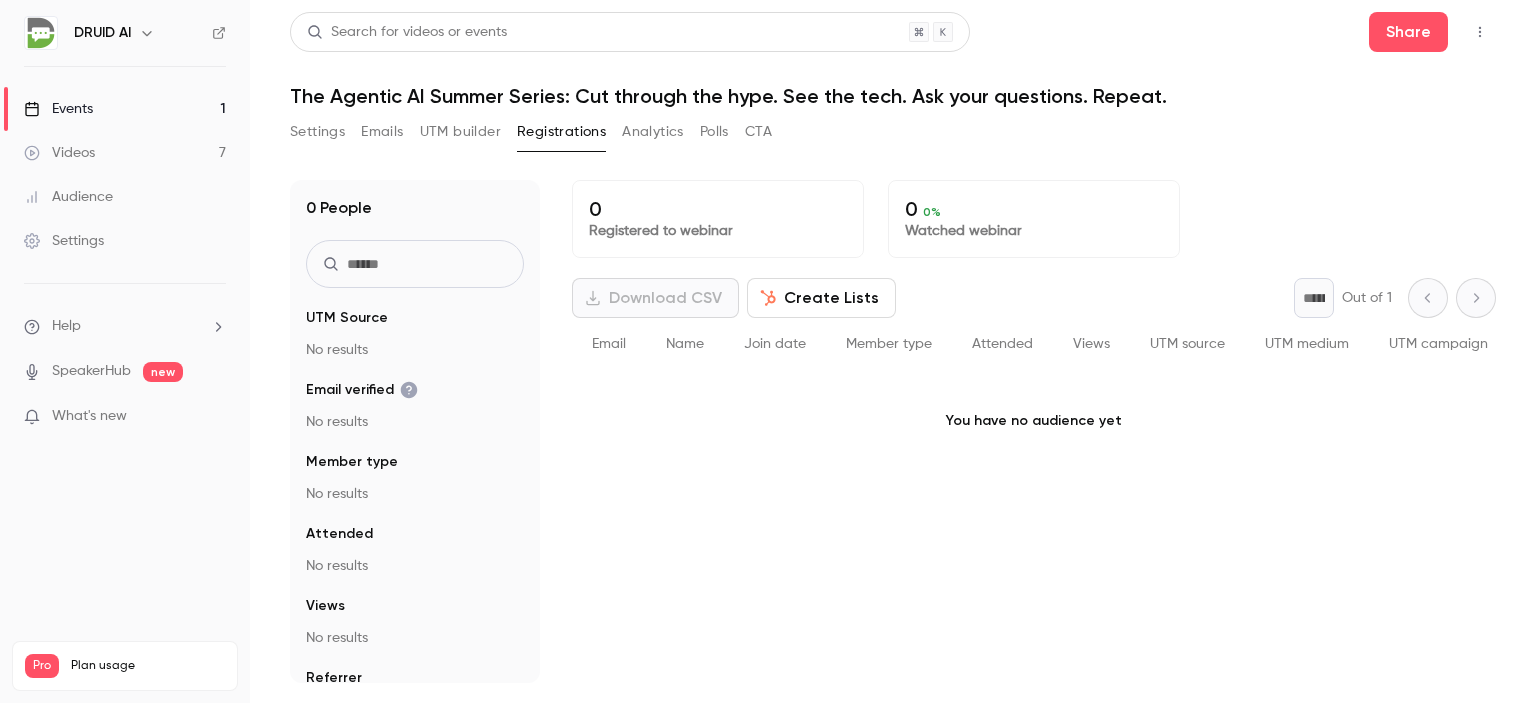 click on "Emails" at bounding box center (382, 132) 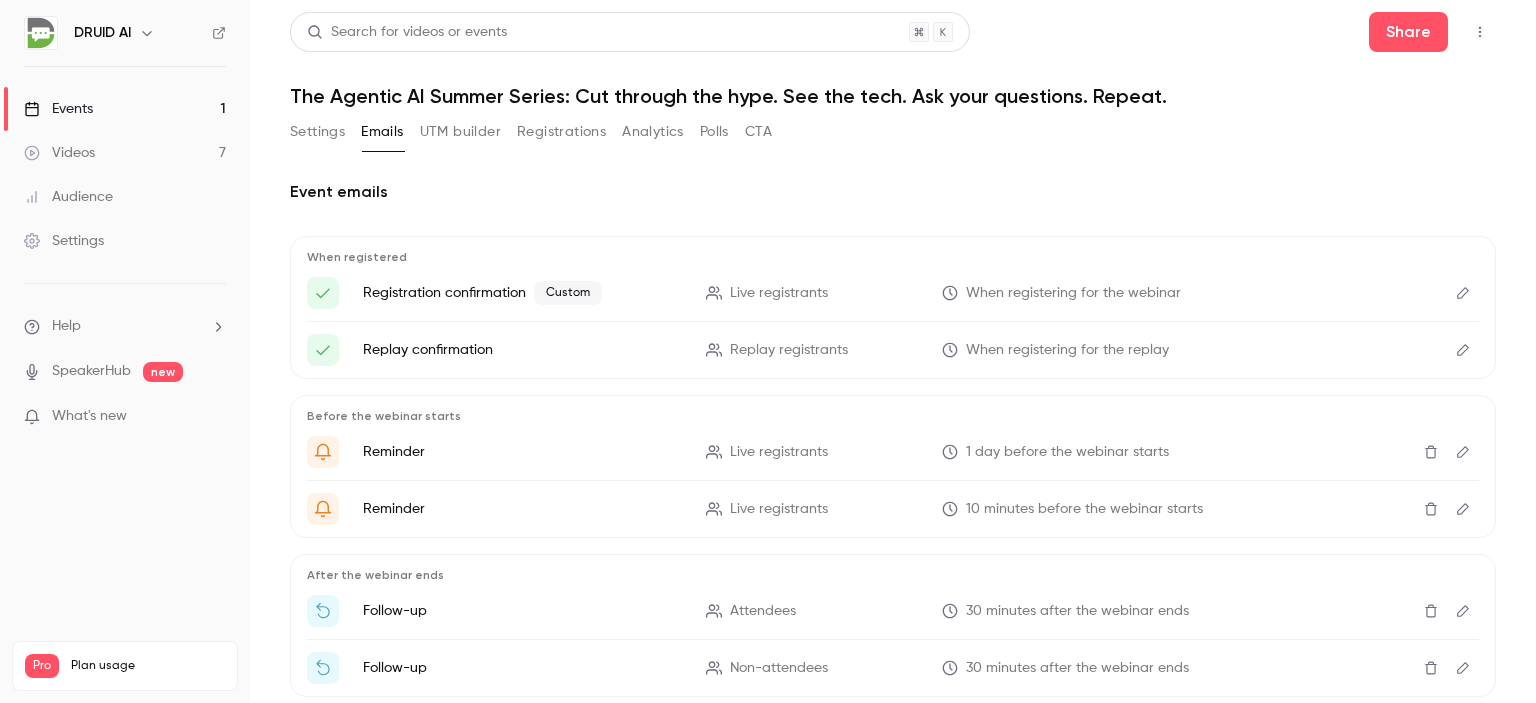 click on "CTA" at bounding box center (758, 132) 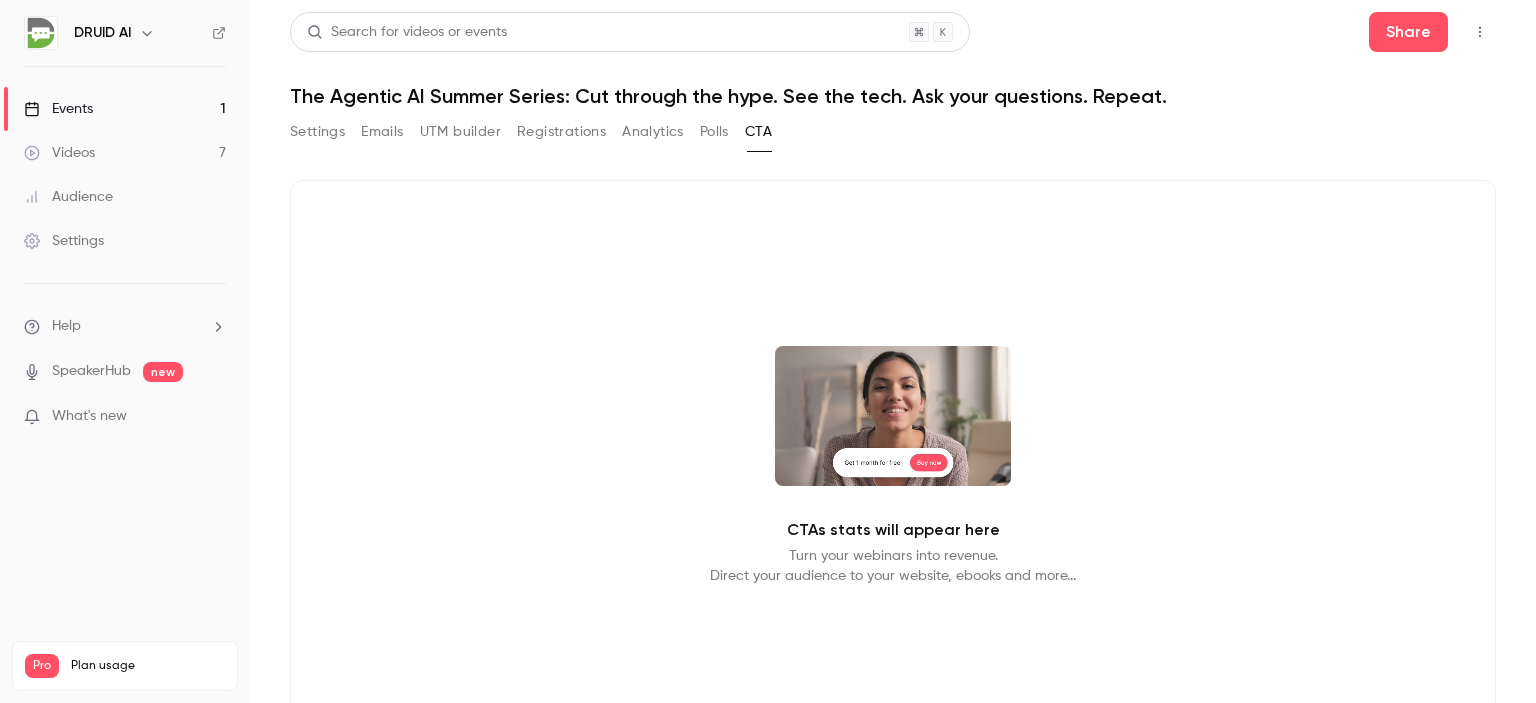 click on "Polls" at bounding box center (714, 132) 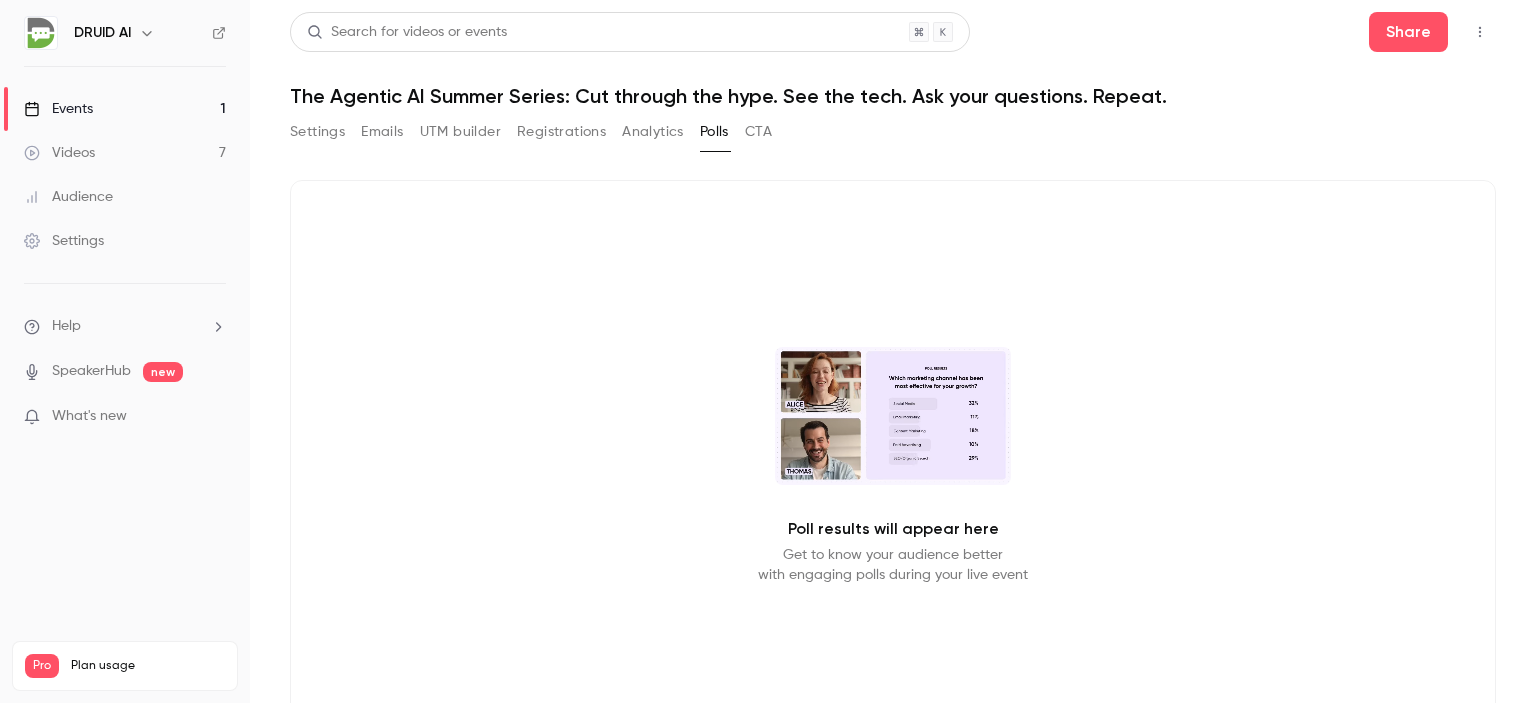 click on "Analytics" at bounding box center (653, 132) 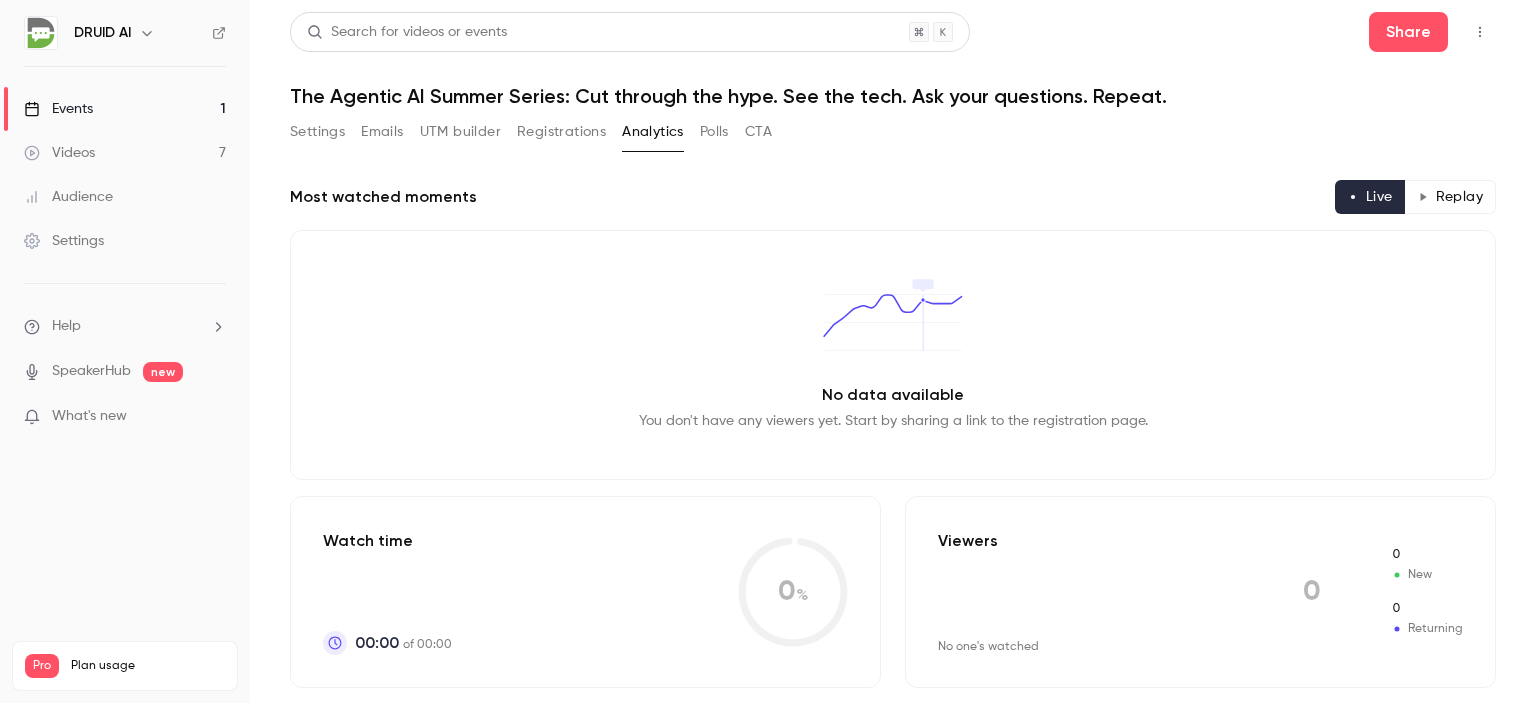 click on "Registrations" at bounding box center [561, 132] 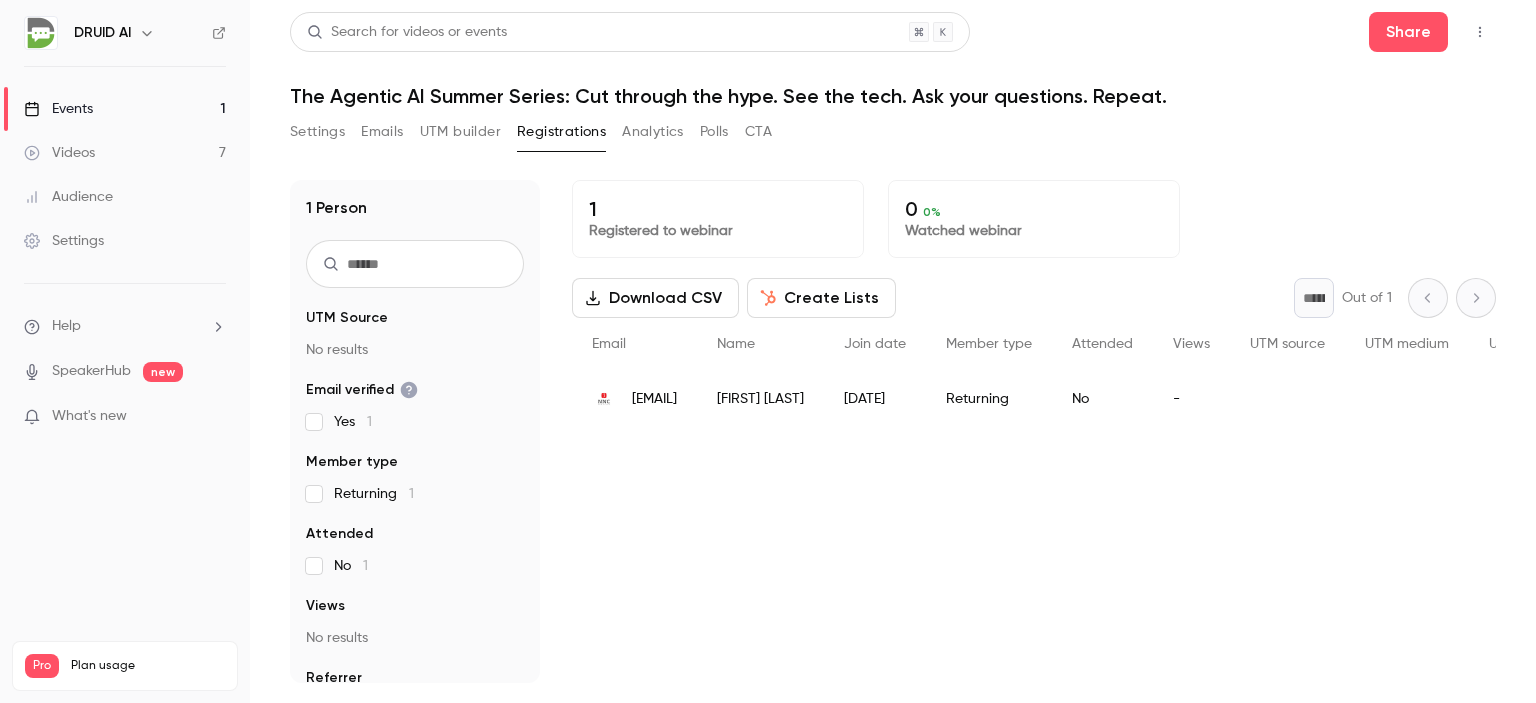 click on "Registered to webinar" at bounding box center [718, 231] 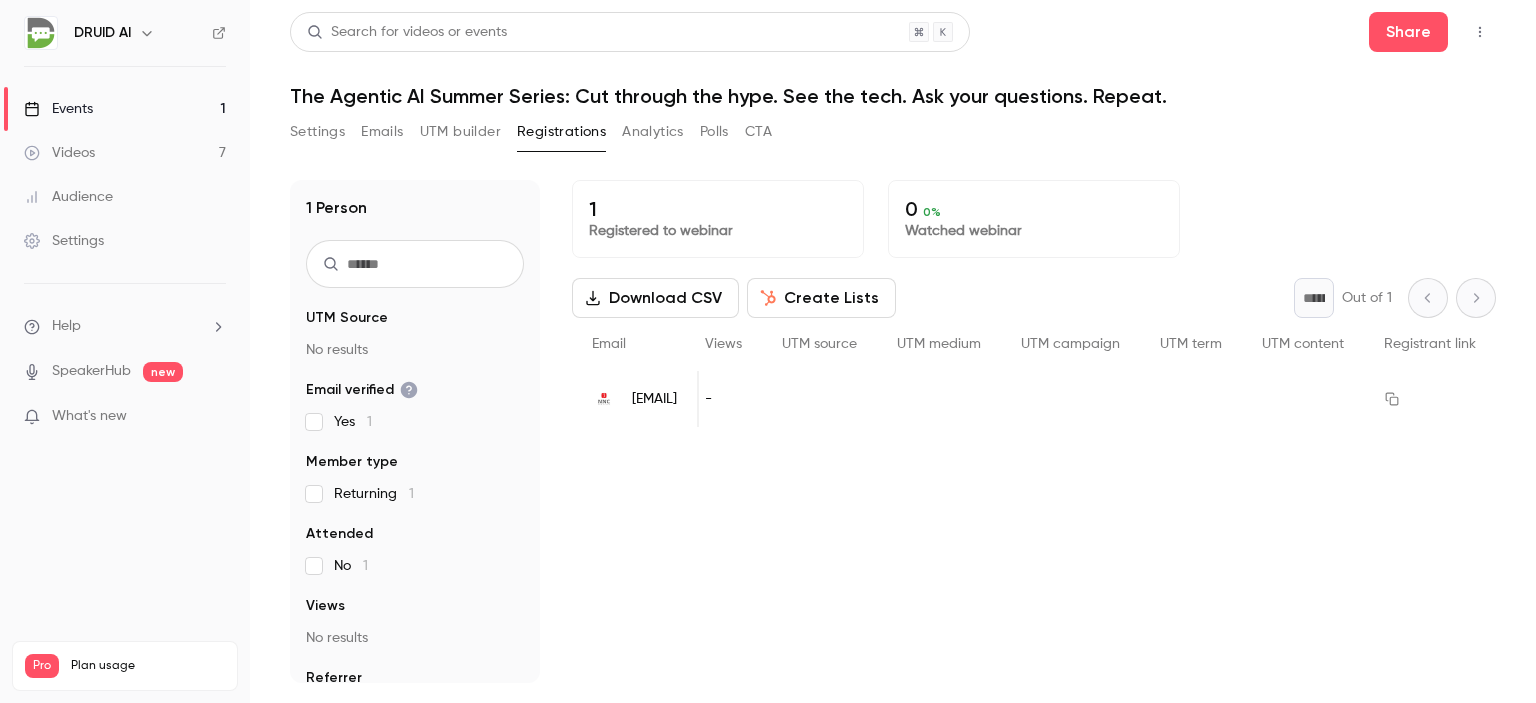 scroll, scrollTop: 0, scrollLeft: 0, axis: both 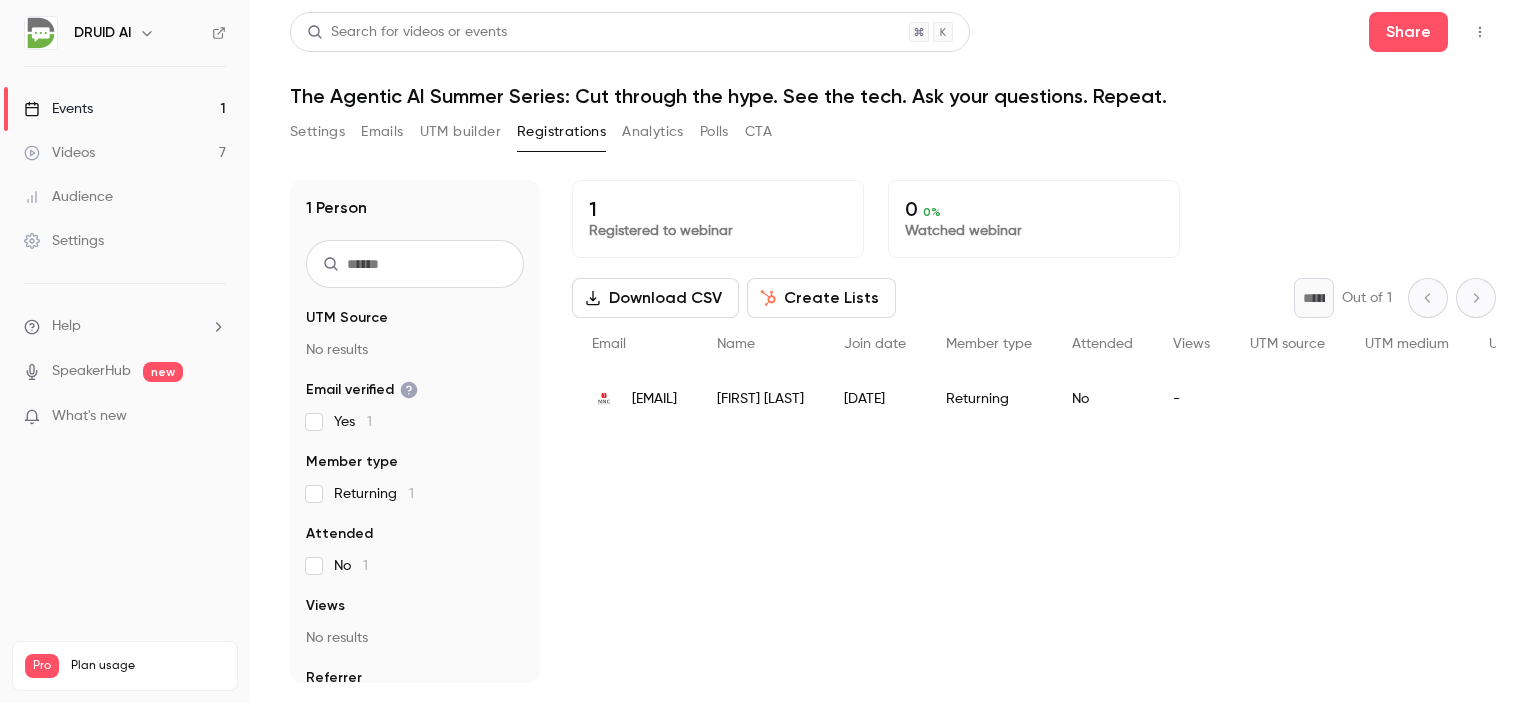 drag, startPoint x: 1012, startPoint y: 439, endPoint x: 278, endPoint y: 432, distance: 734.0334 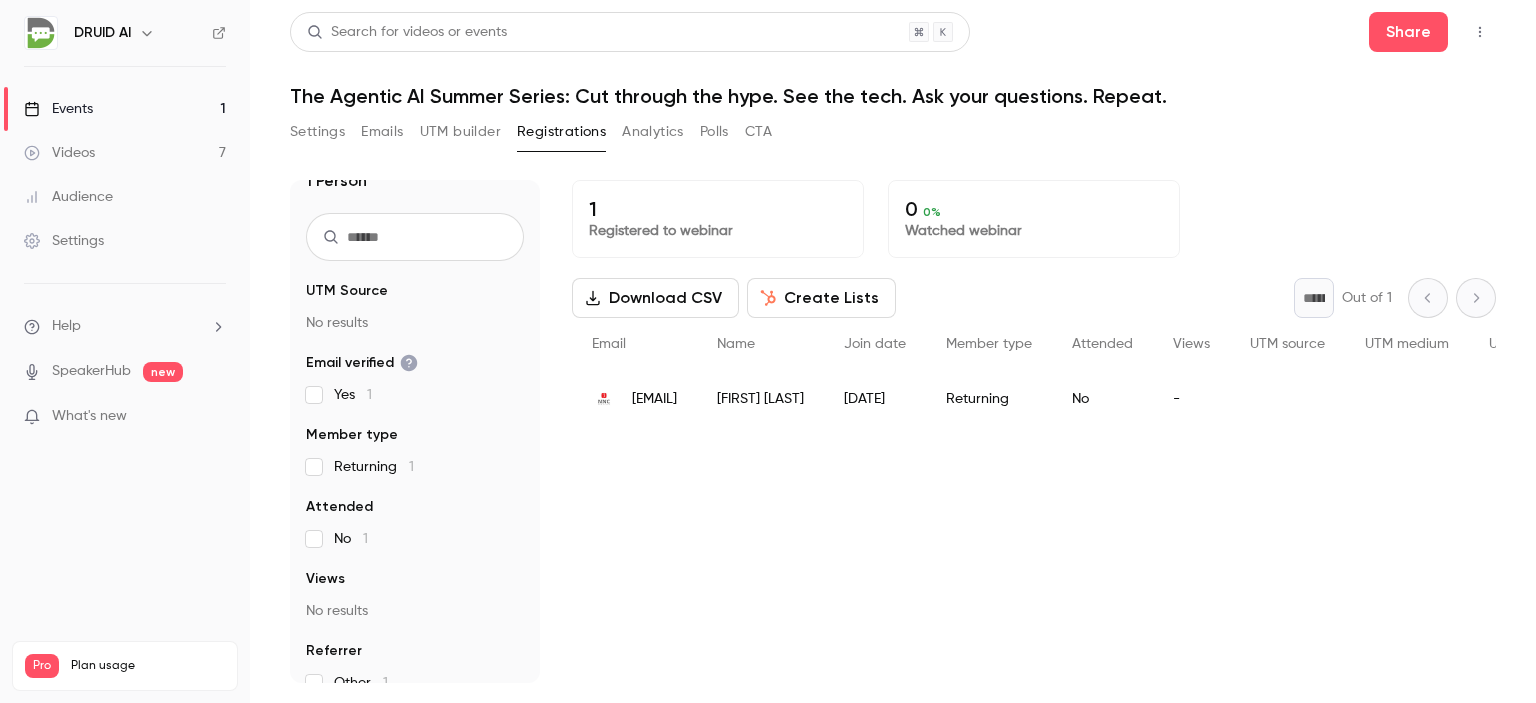 scroll, scrollTop: 52, scrollLeft: 0, axis: vertical 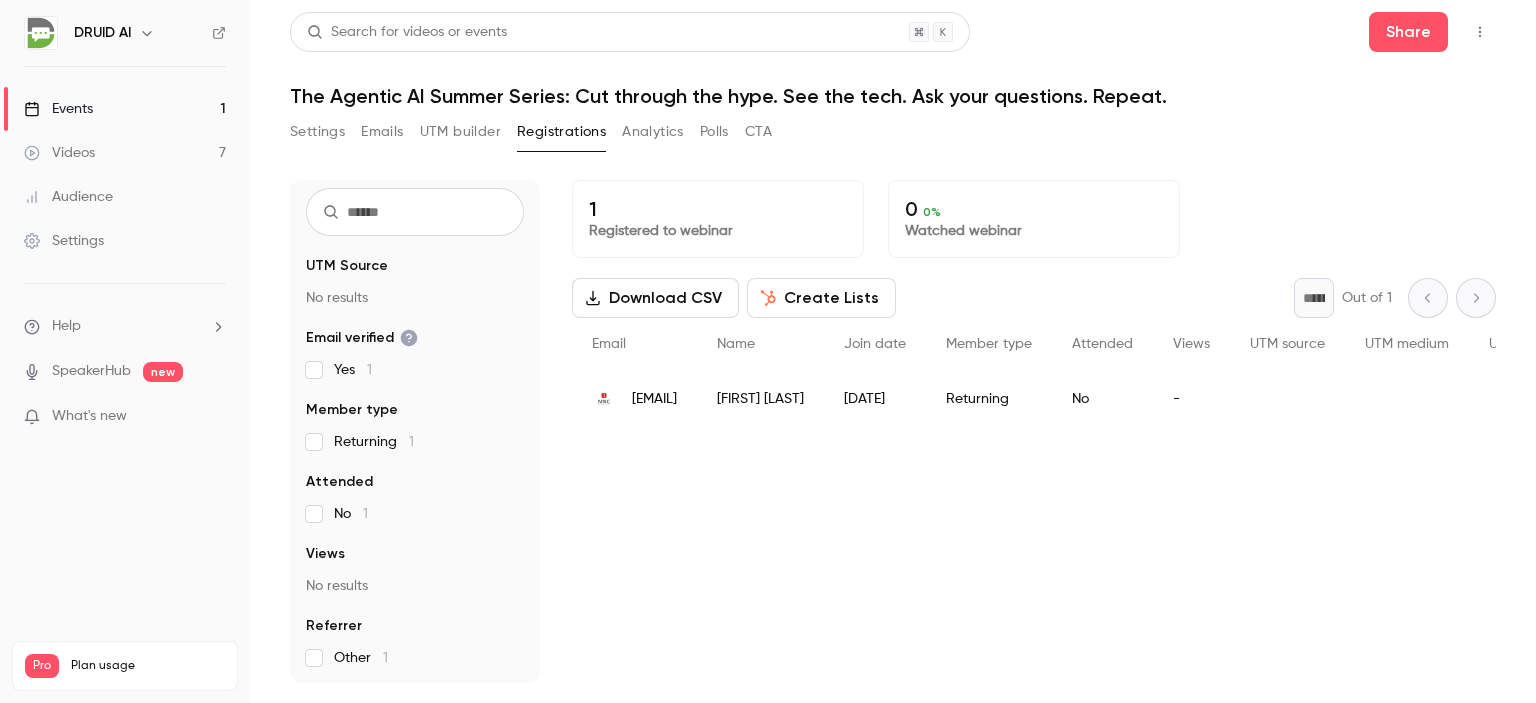 click on "Settings" at bounding box center (317, 132) 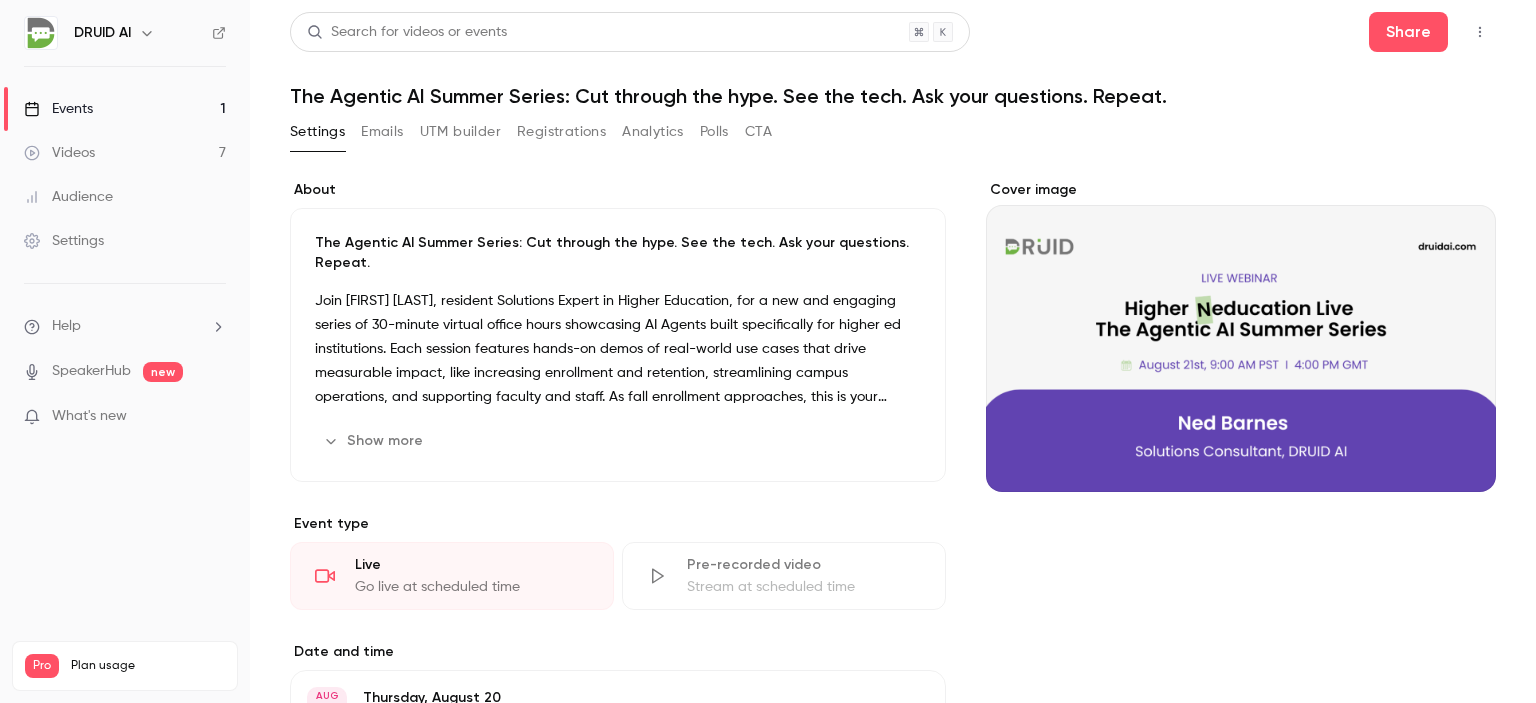 click on "Settings" at bounding box center [317, 132] 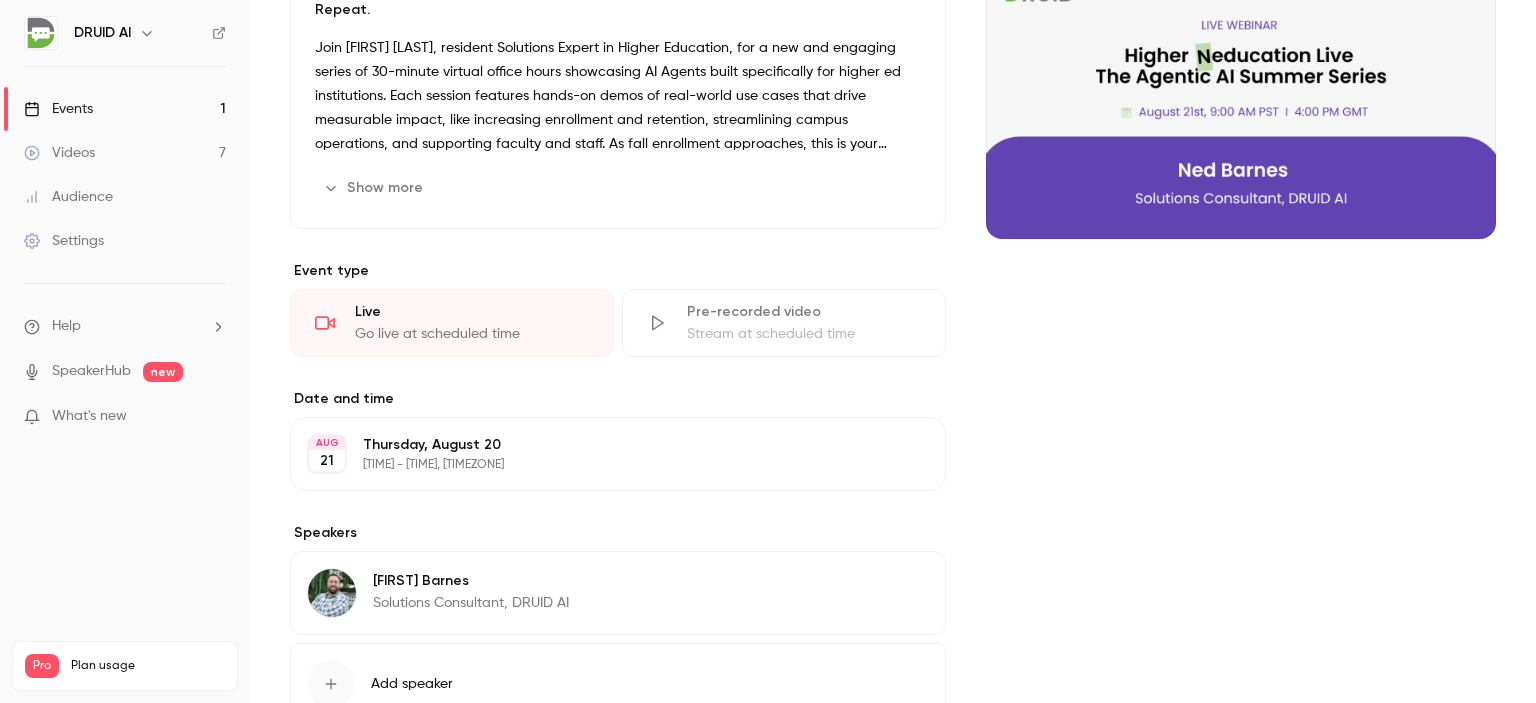 scroll, scrollTop: 396, scrollLeft: 0, axis: vertical 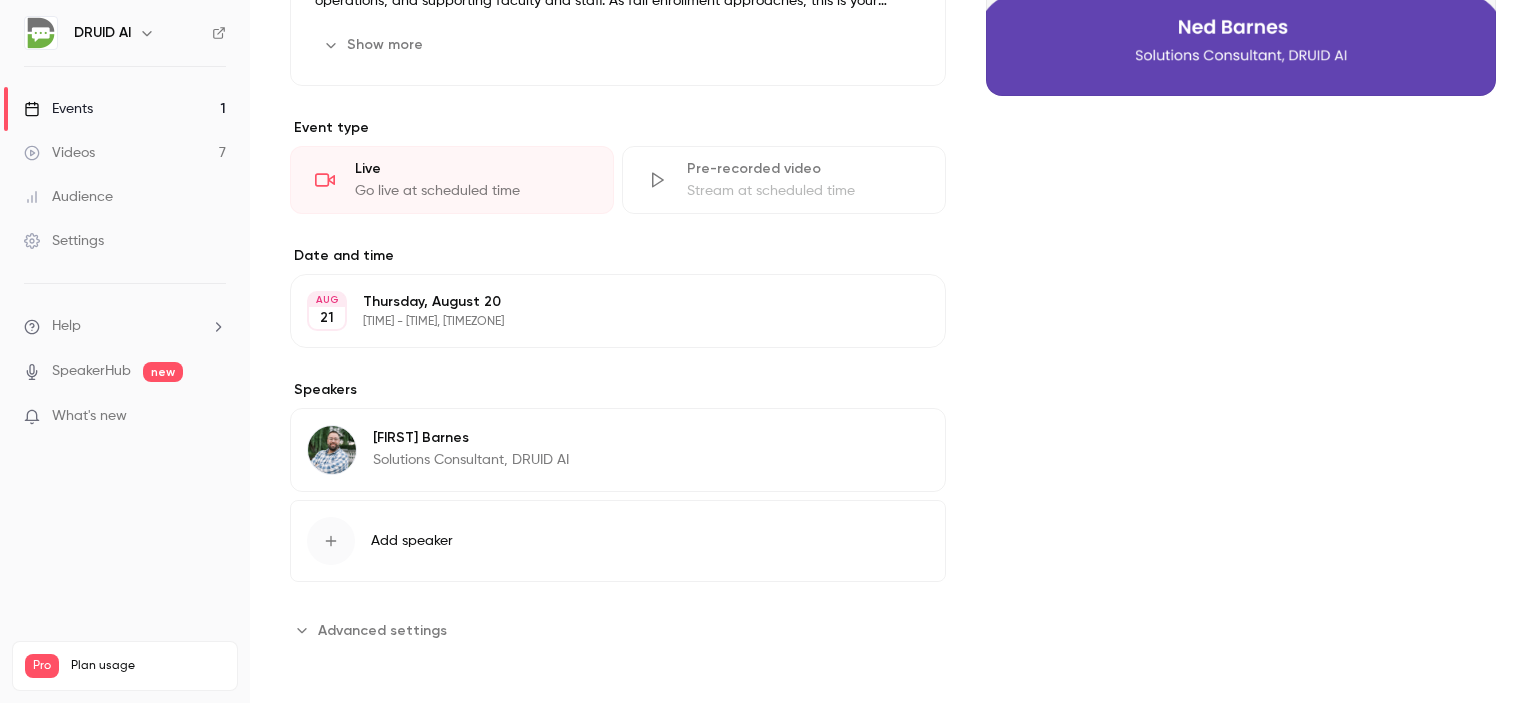 click on "Advanced settings" at bounding box center (382, 630) 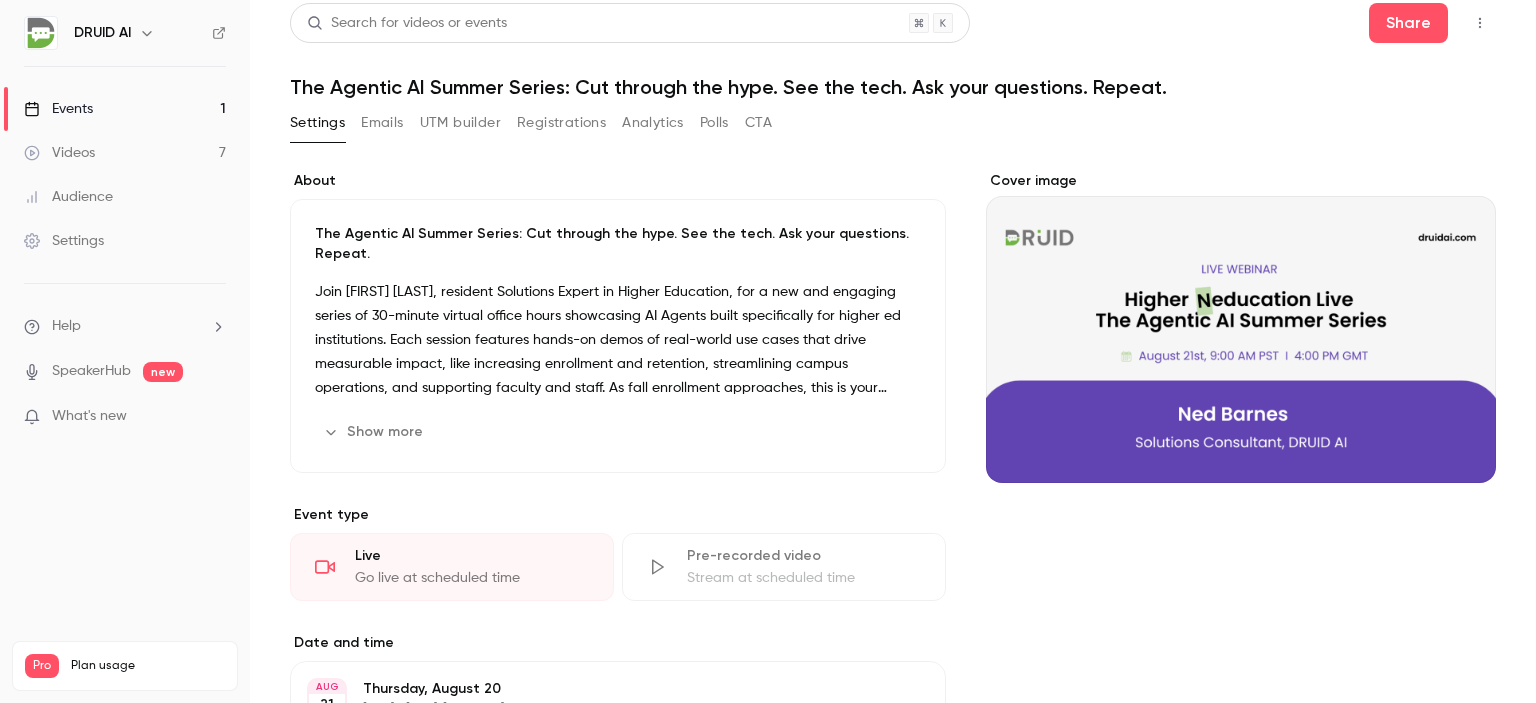 scroll, scrollTop: 0, scrollLeft: 0, axis: both 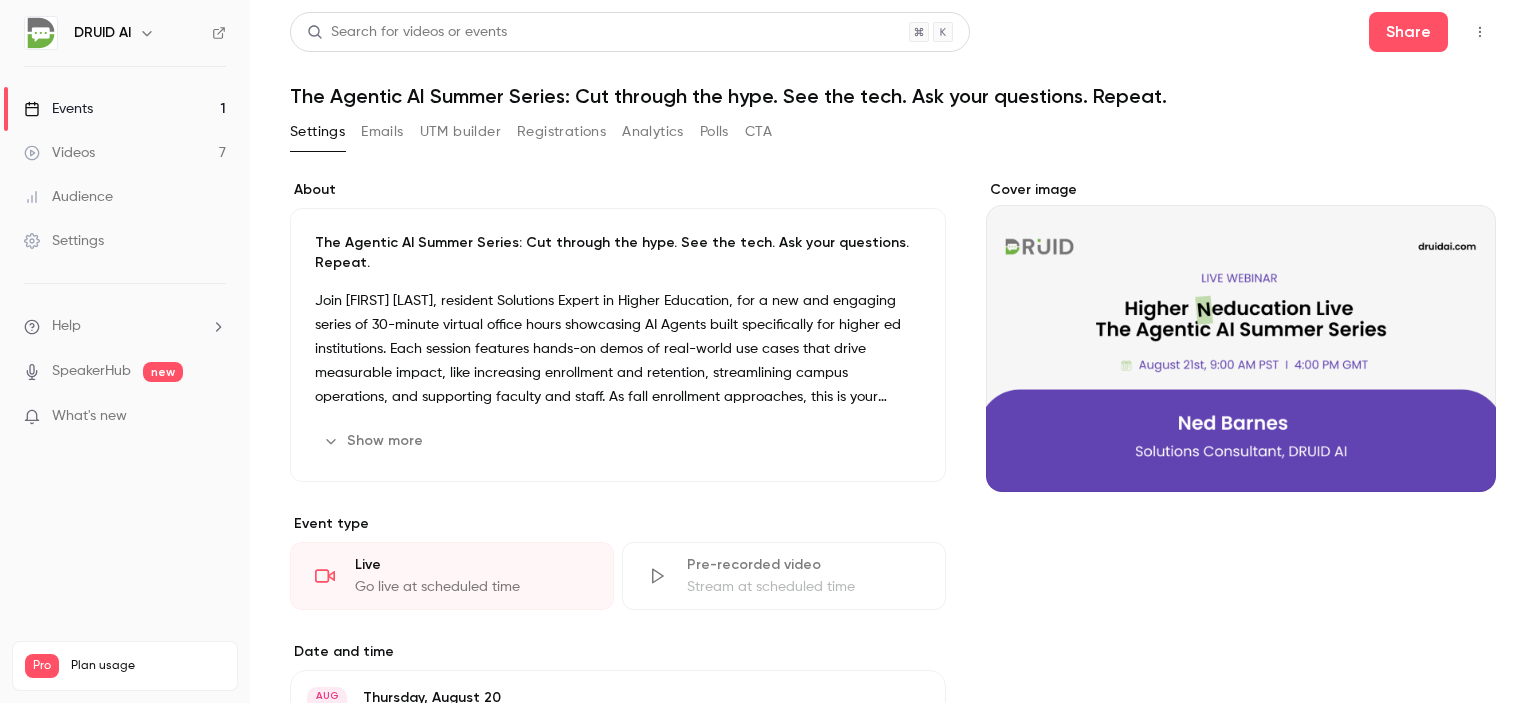 click on "Emails" at bounding box center [382, 132] 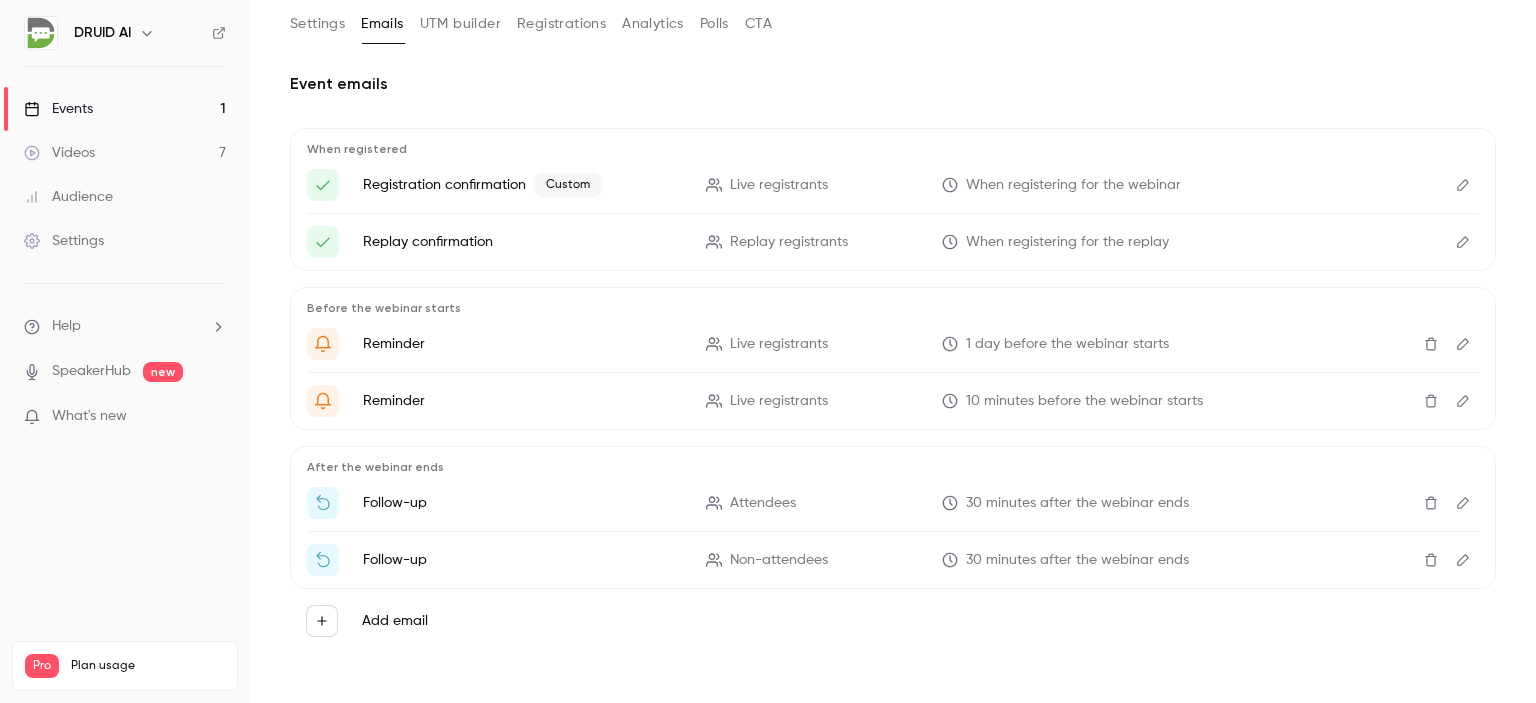 scroll, scrollTop: 0, scrollLeft: 0, axis: both 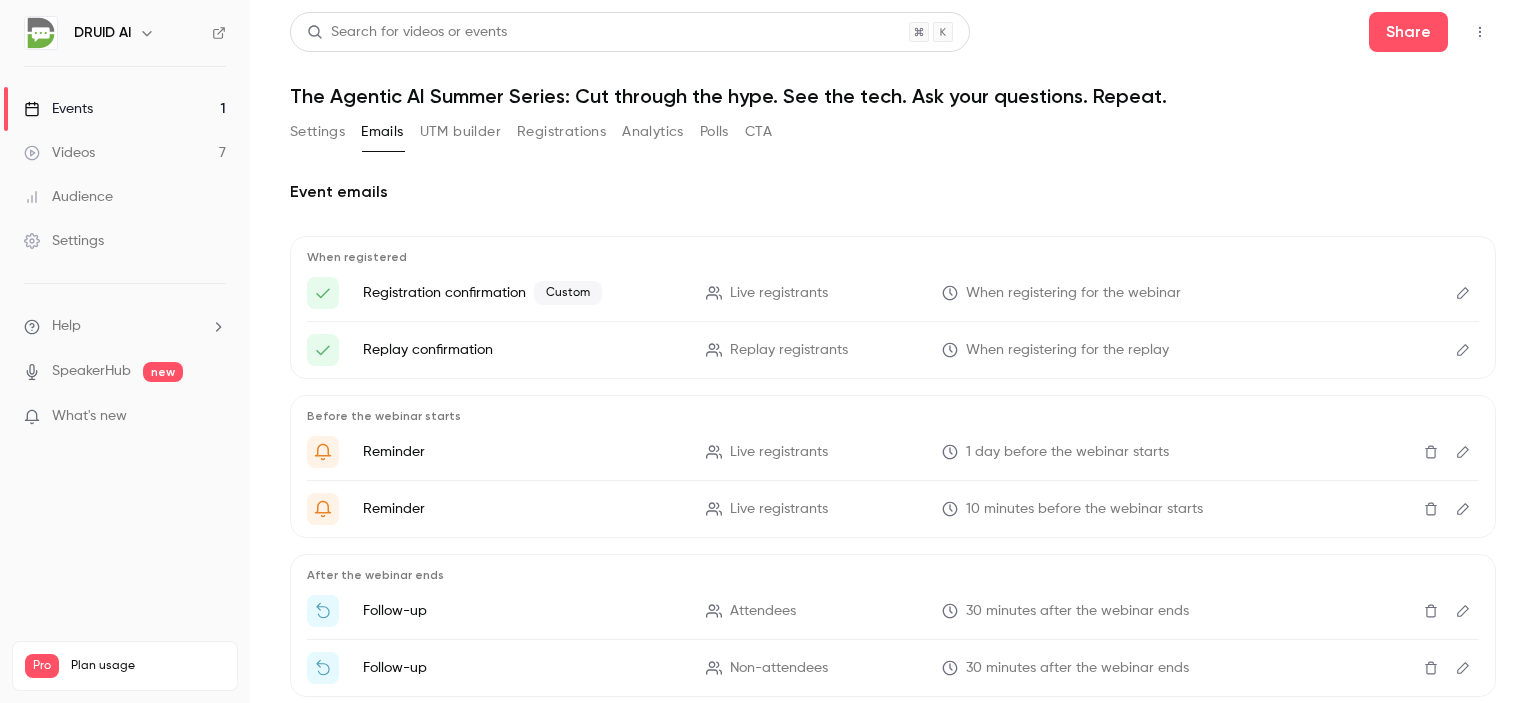 click on "UTM builder" at bounding box center (460, 132) 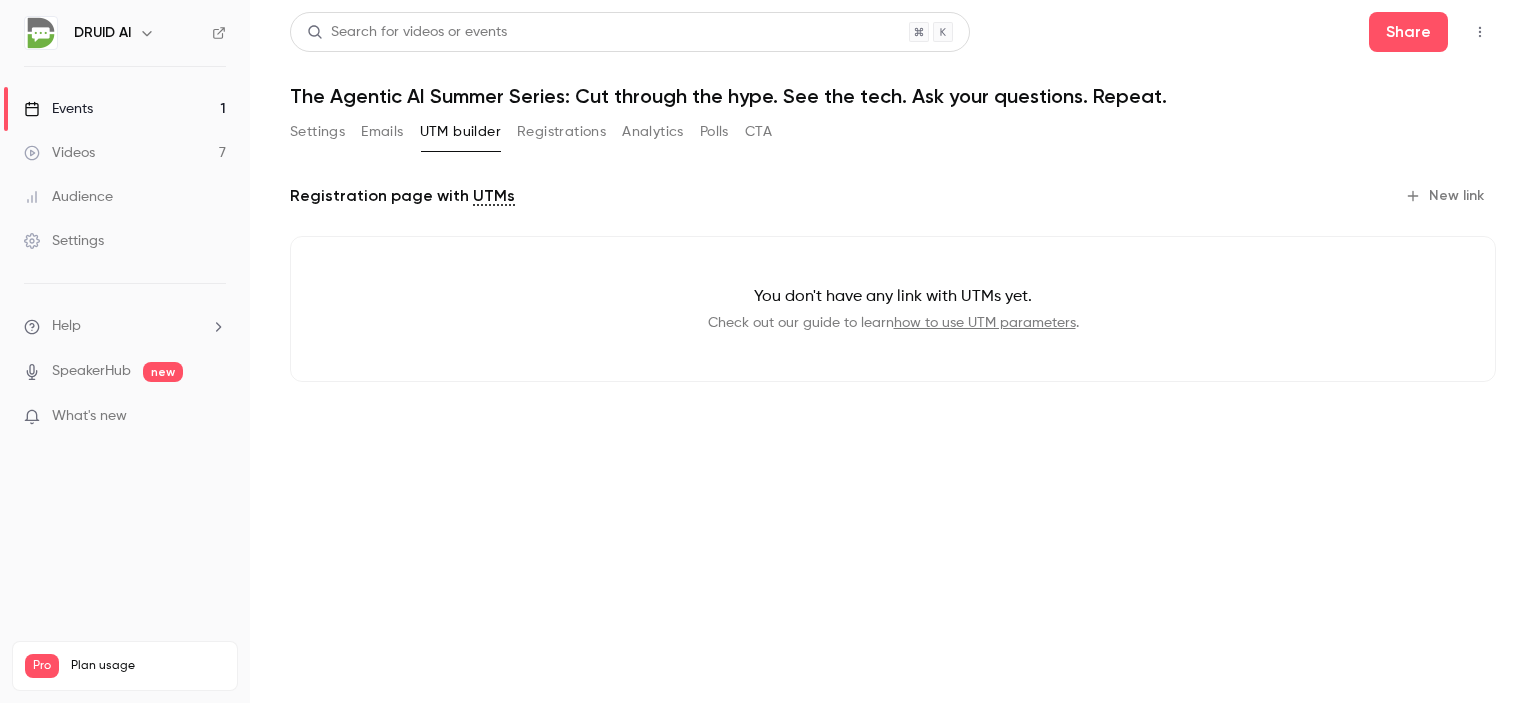 click on "Registrations" at bounding box center [561, 132] 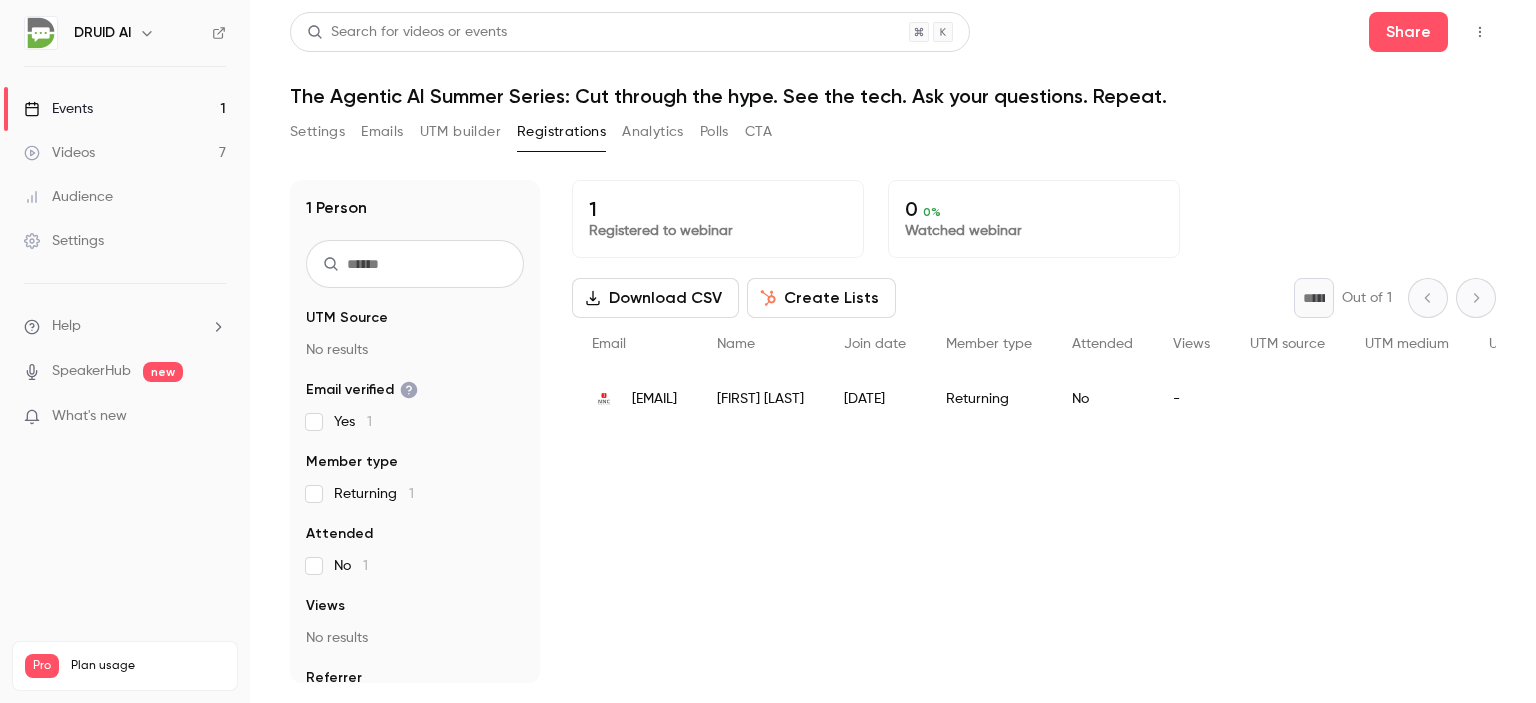 click on "Returning 1" at bounding box center [374, 494] 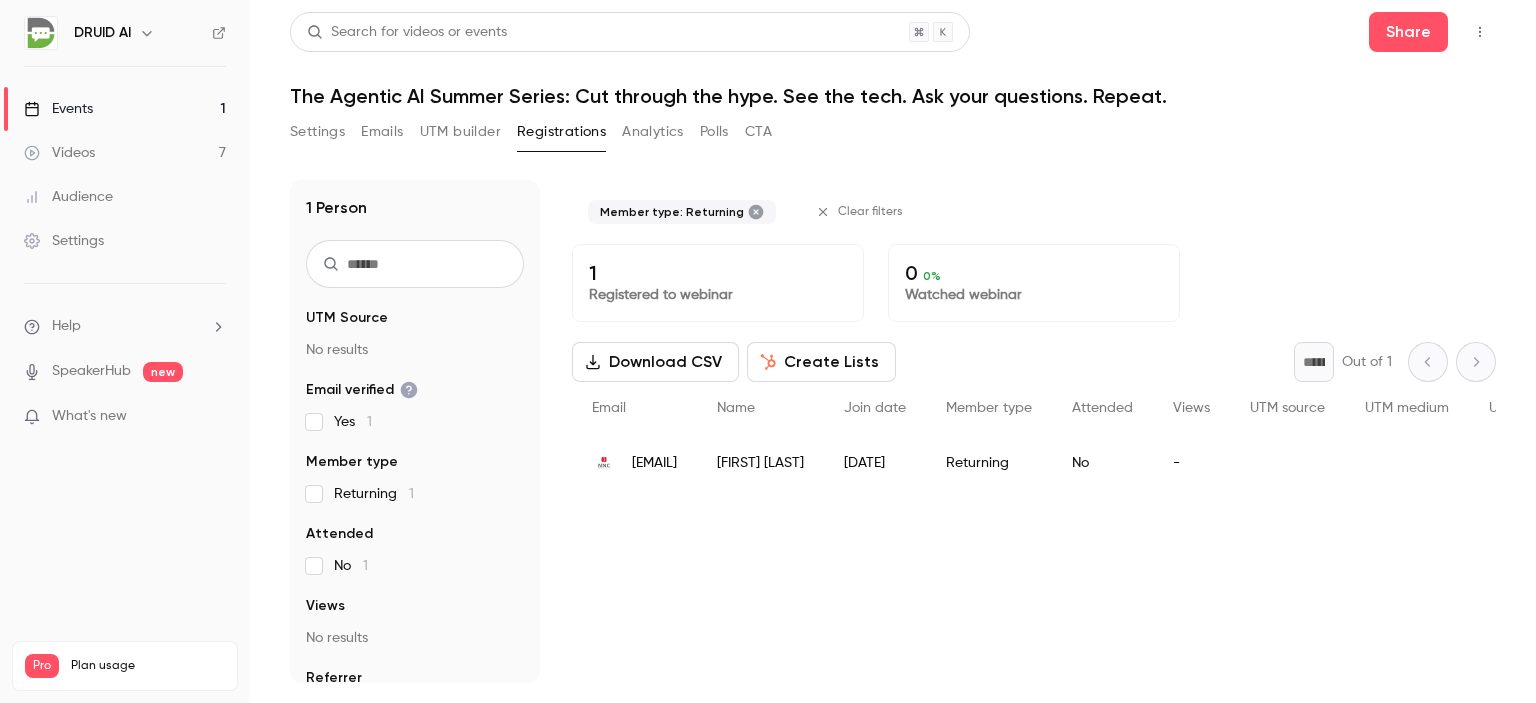 click on "Returning 1" at bounding box center [374, 494] 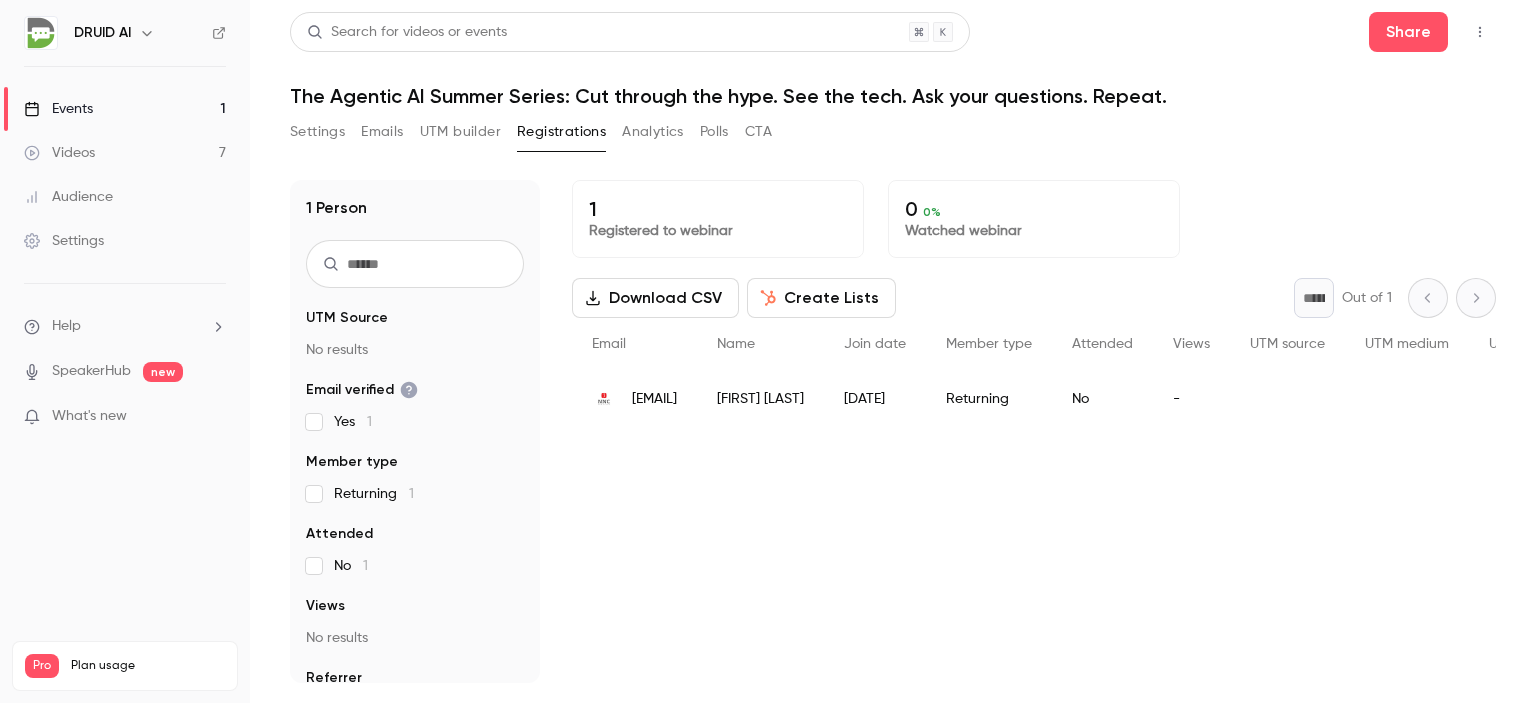 click on "No 1" at bounding box center [351, 566] 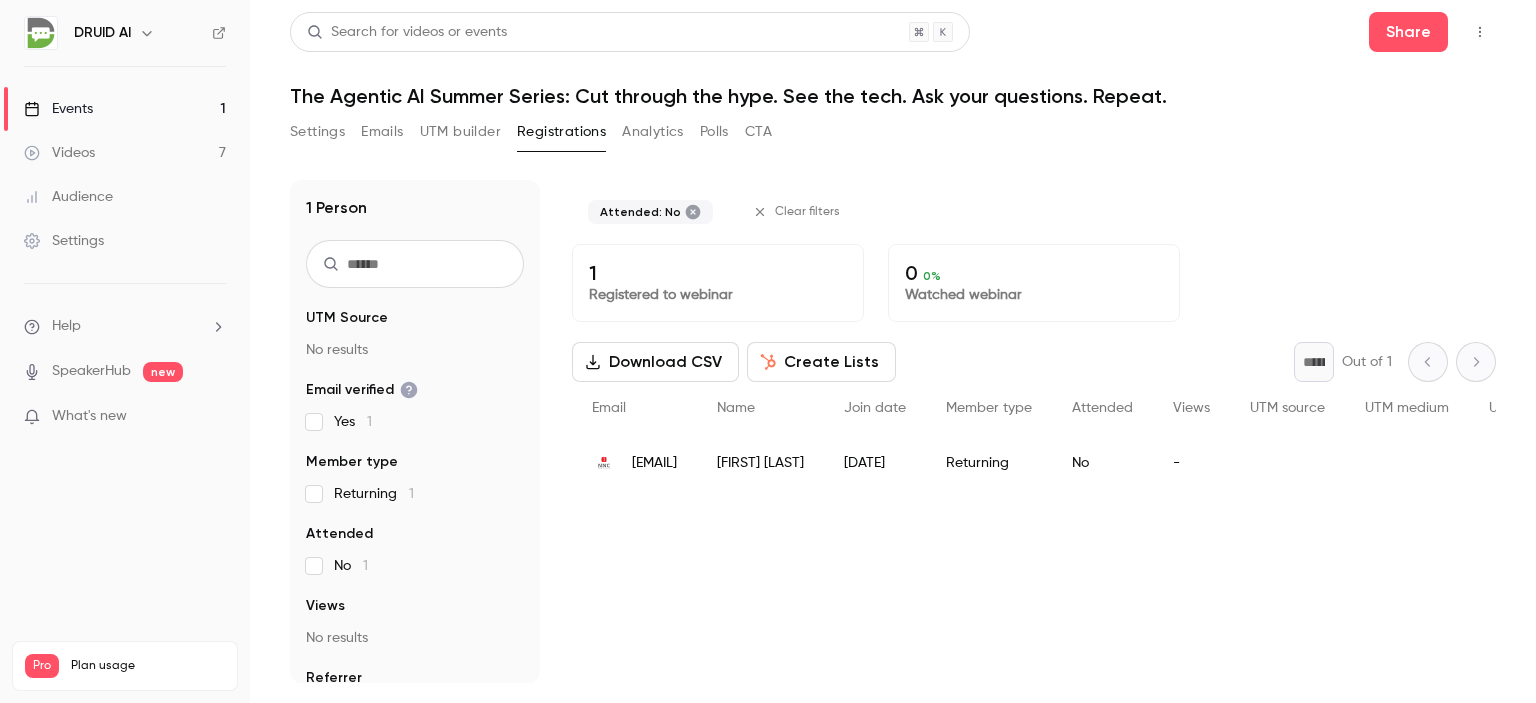 click on "UTM Source No results Email verified Yes 1 Member type Returning 1 Attended No 1 Views No results Referrer Other 1" at bounding box center [415, 514] 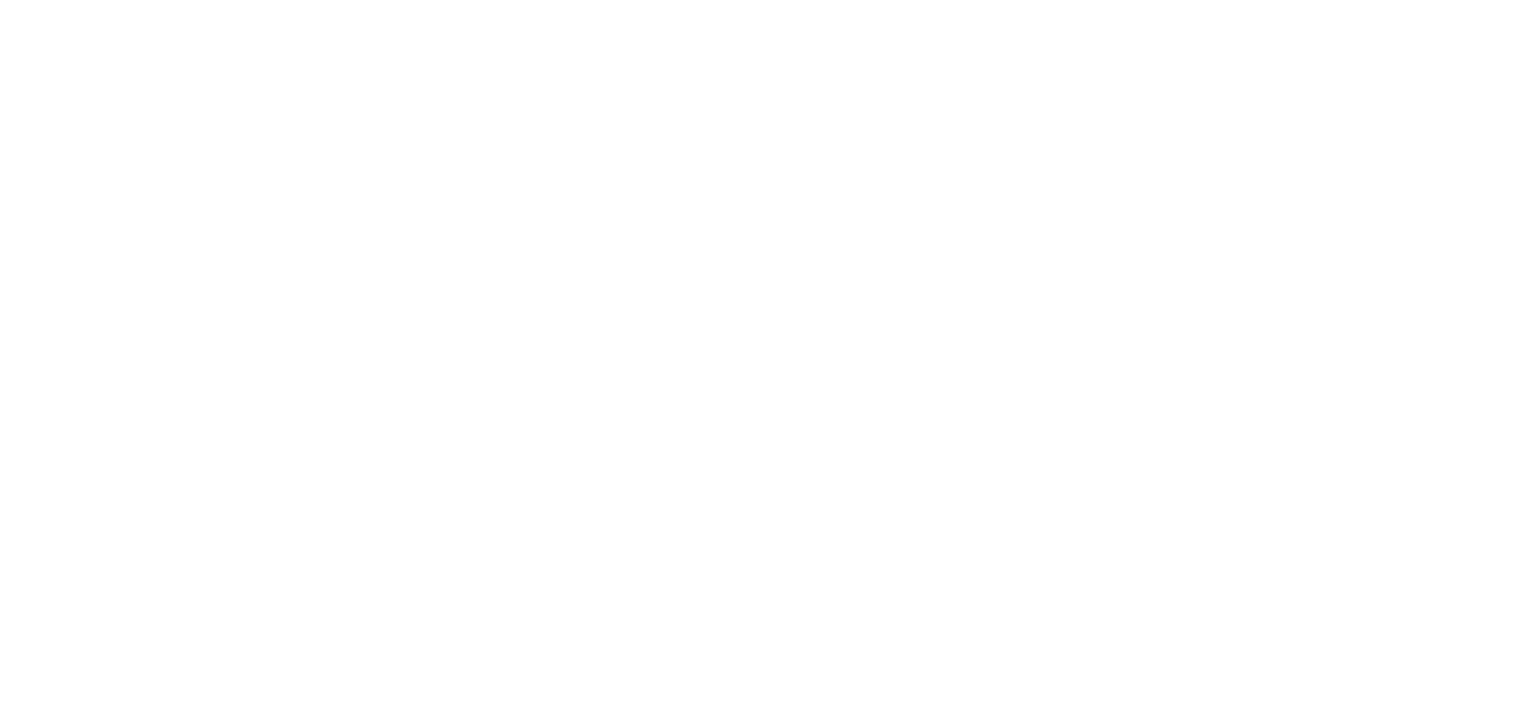 scroll, scrollTop: 0, scrollLeft: 0, axis: both 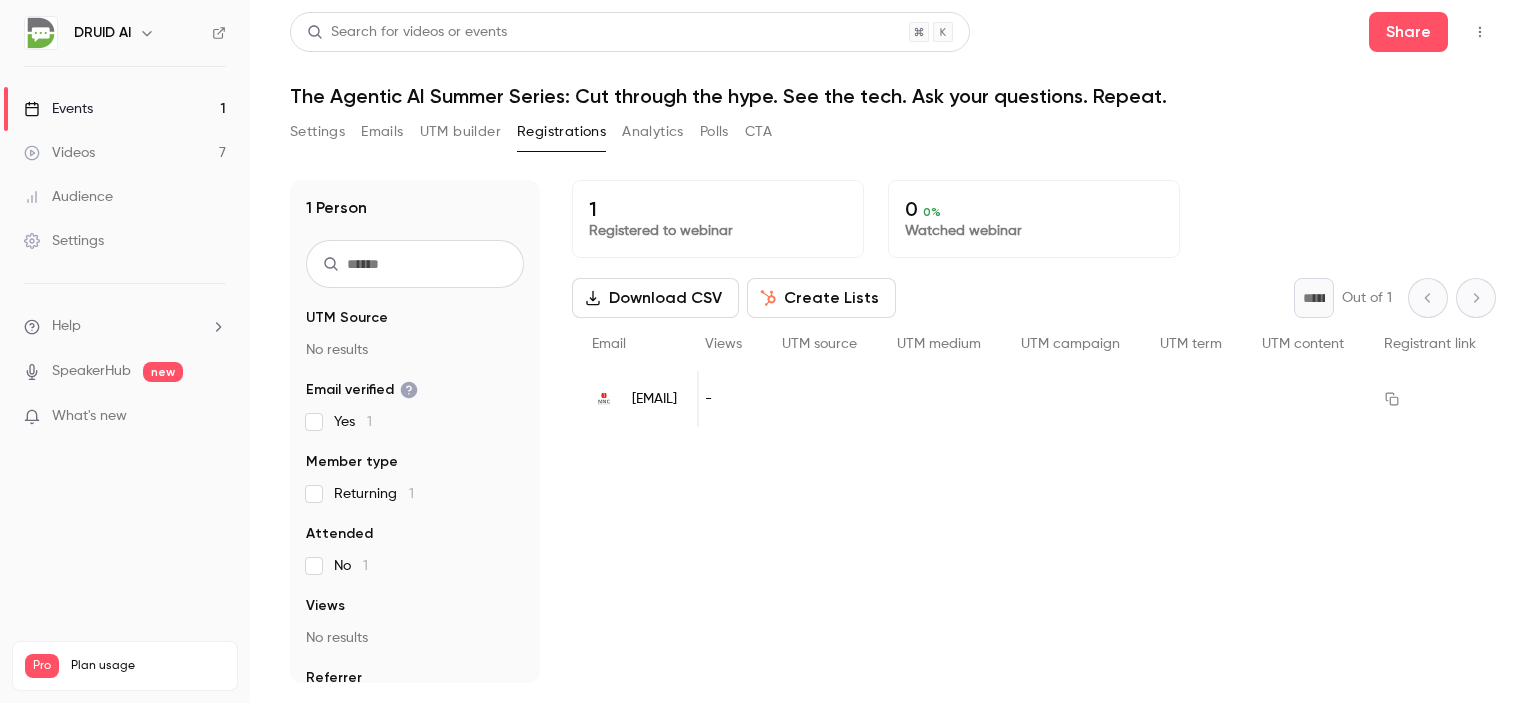 click at bounding box center (1191, 399) 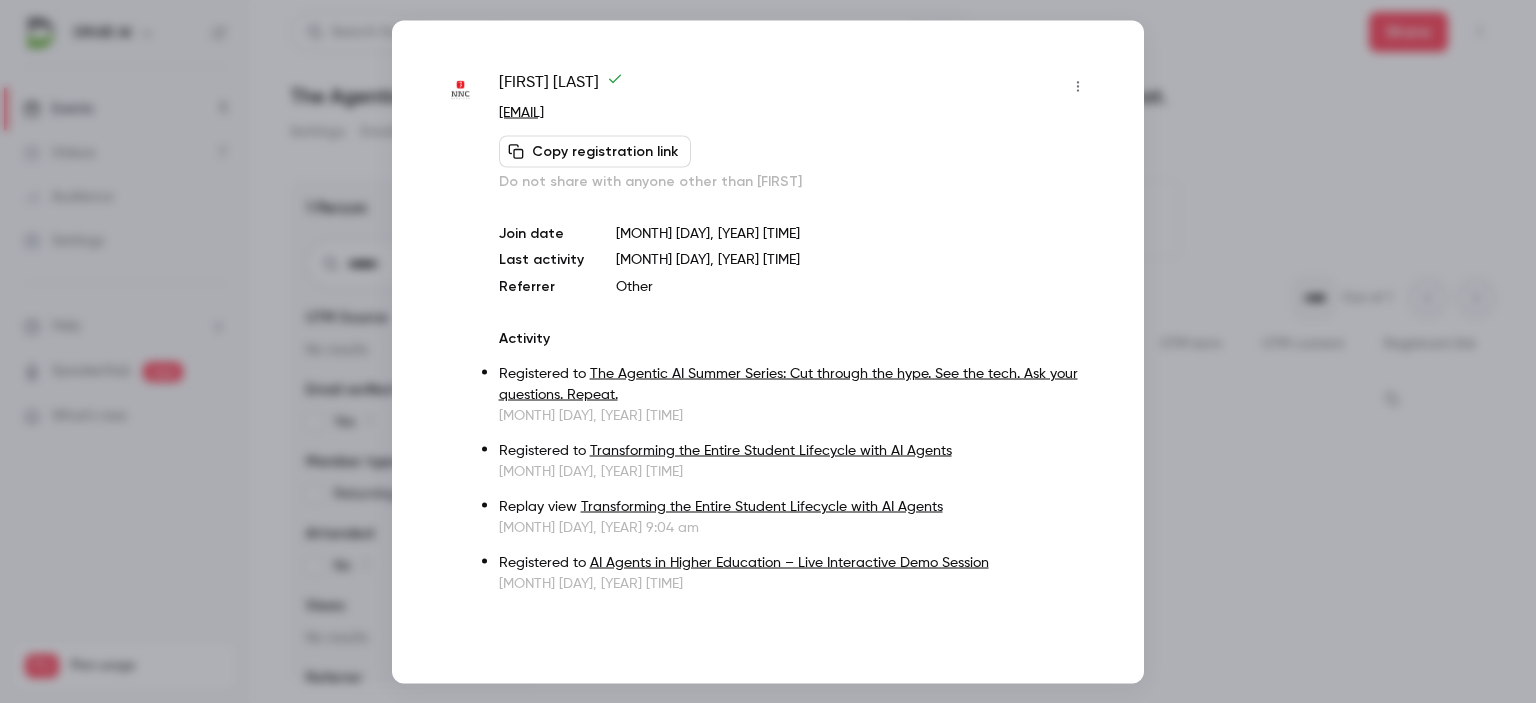 click at bounding box center (1078, 86) 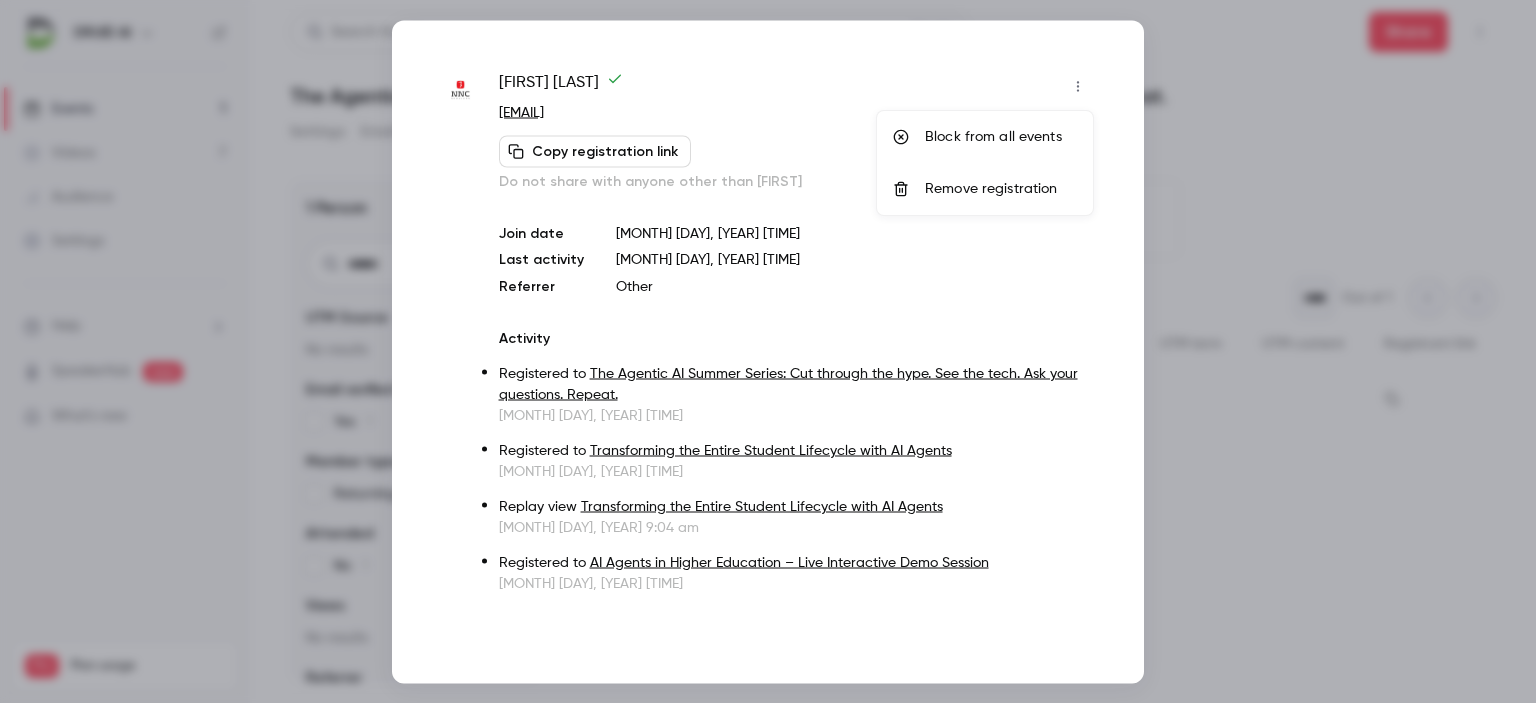 click on "Remove registration" at bounding box center [1001, 189] 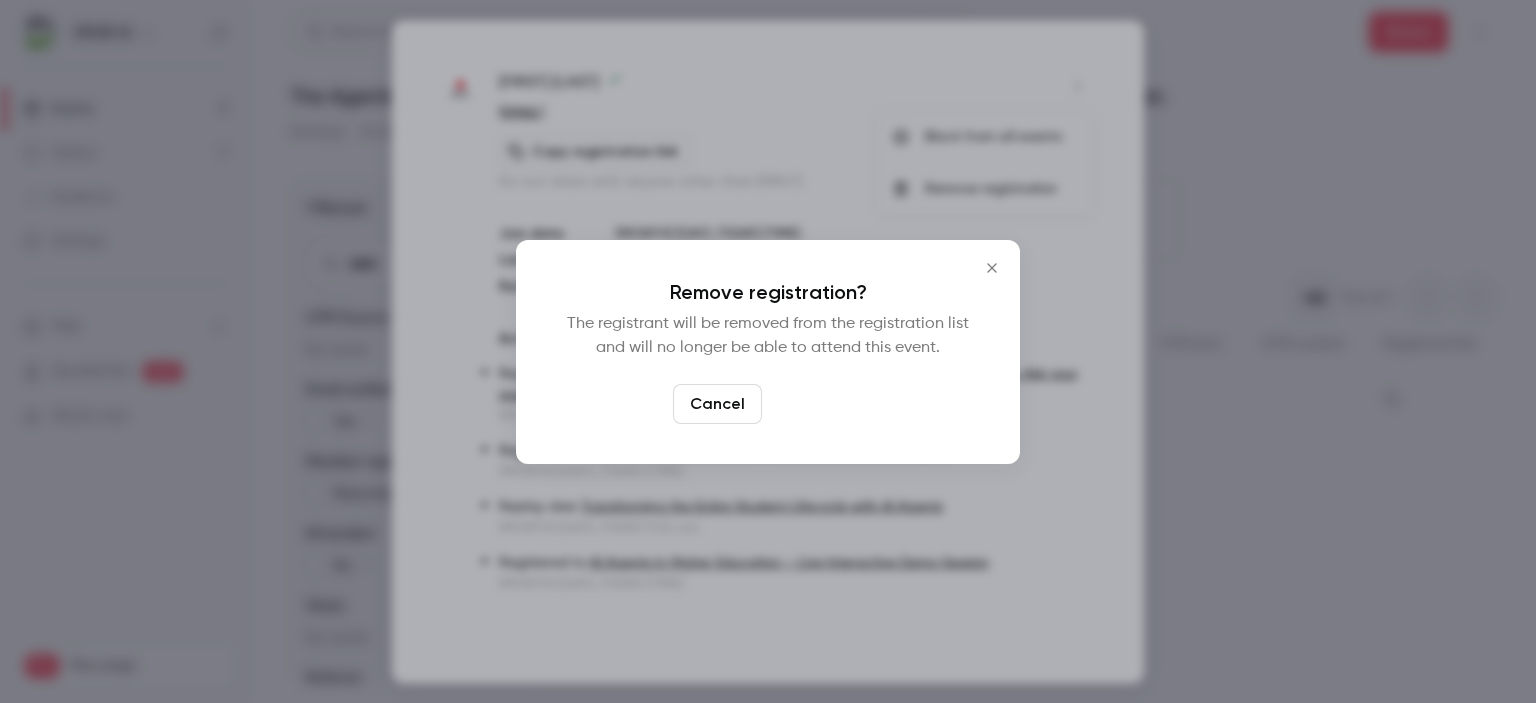 click on "Confirm" at bounding box center (817, 404) 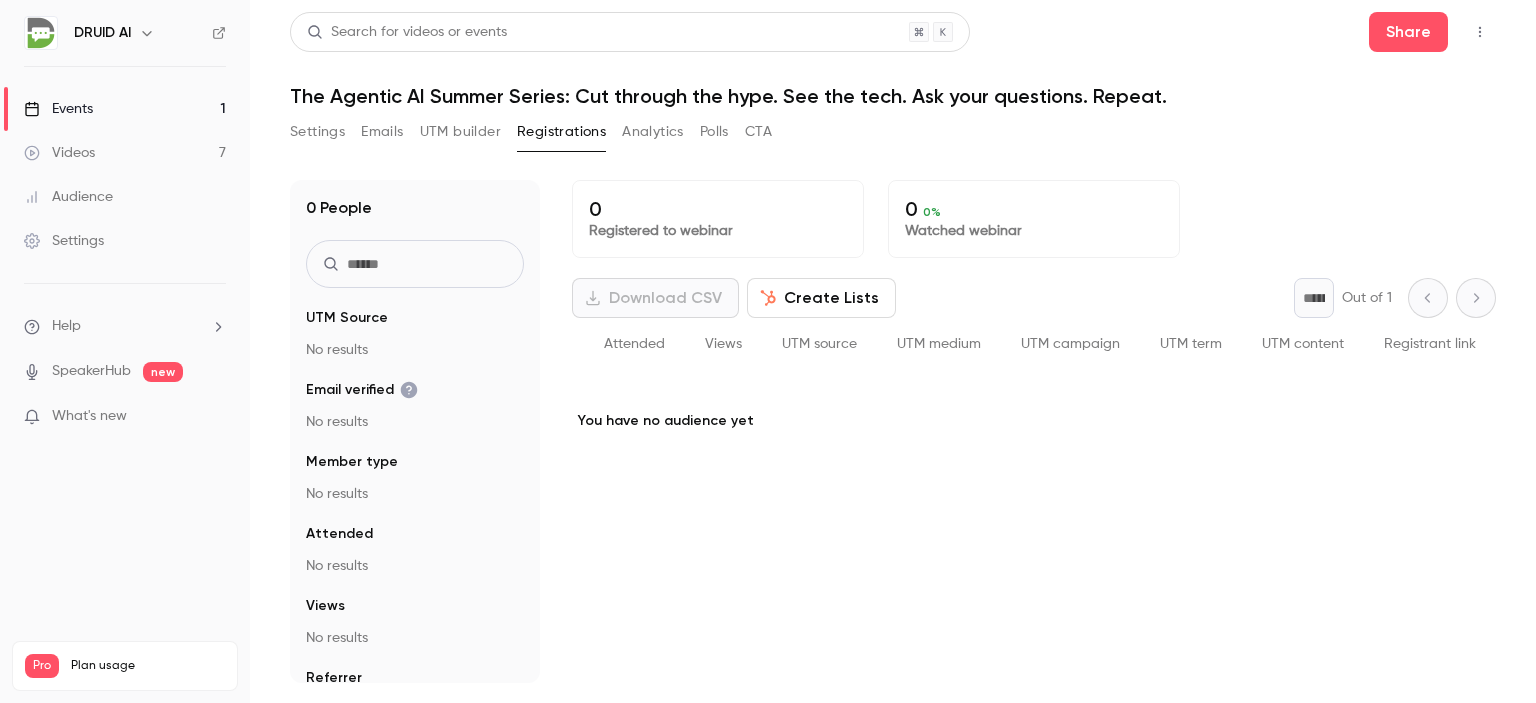 scroll, scrollTop: 0, scrollLeft: 360, axis: horizontal 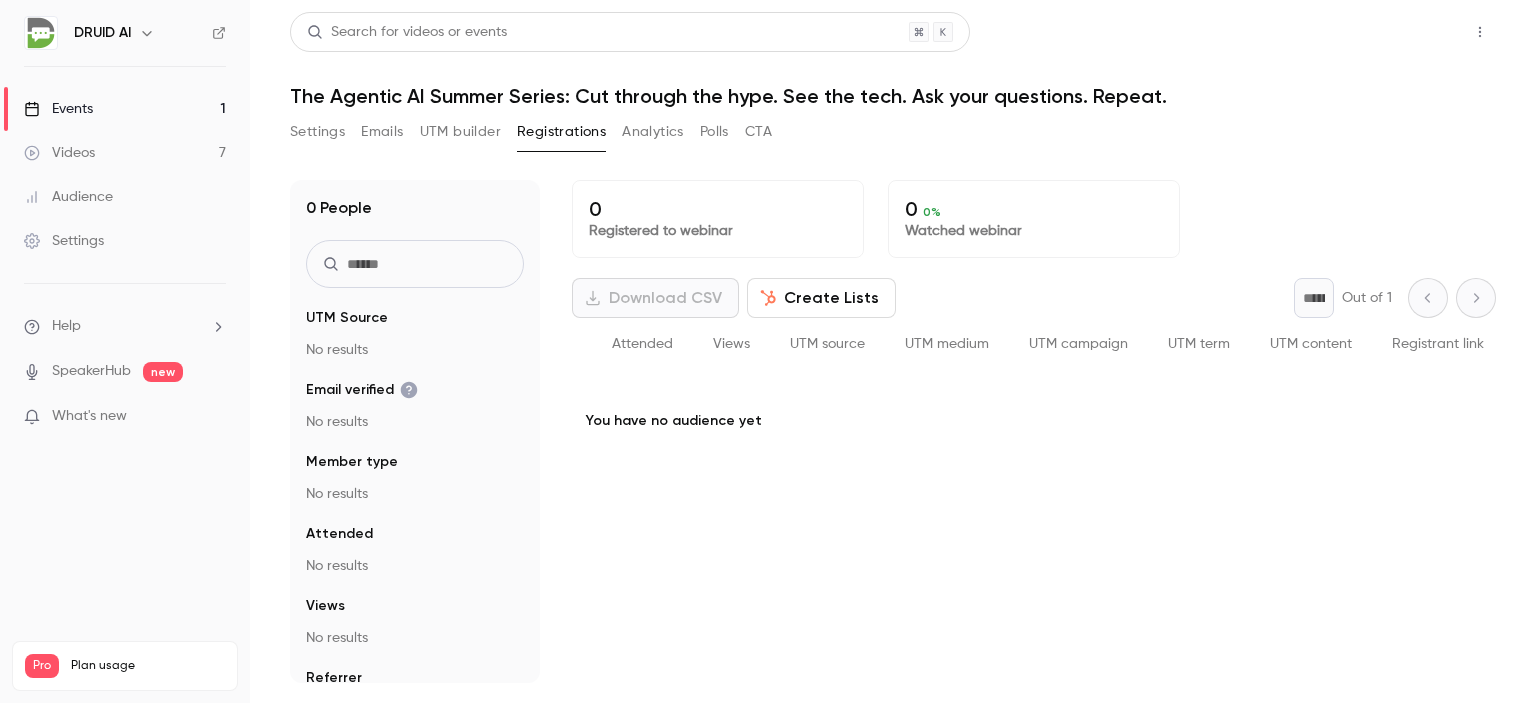 click on "Share" at bounding box center [1408, 32] 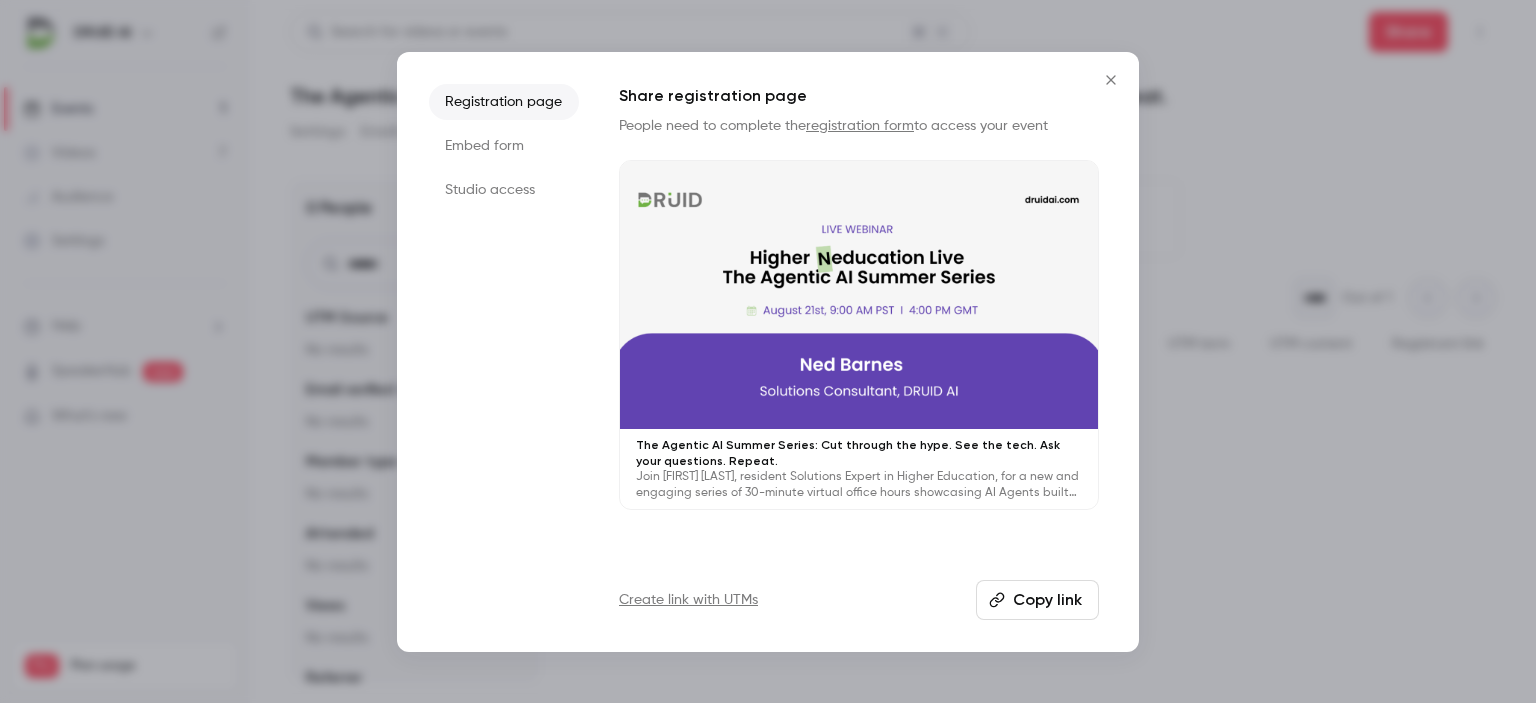 click on "Copy link" at bounding box center [1037, 600] 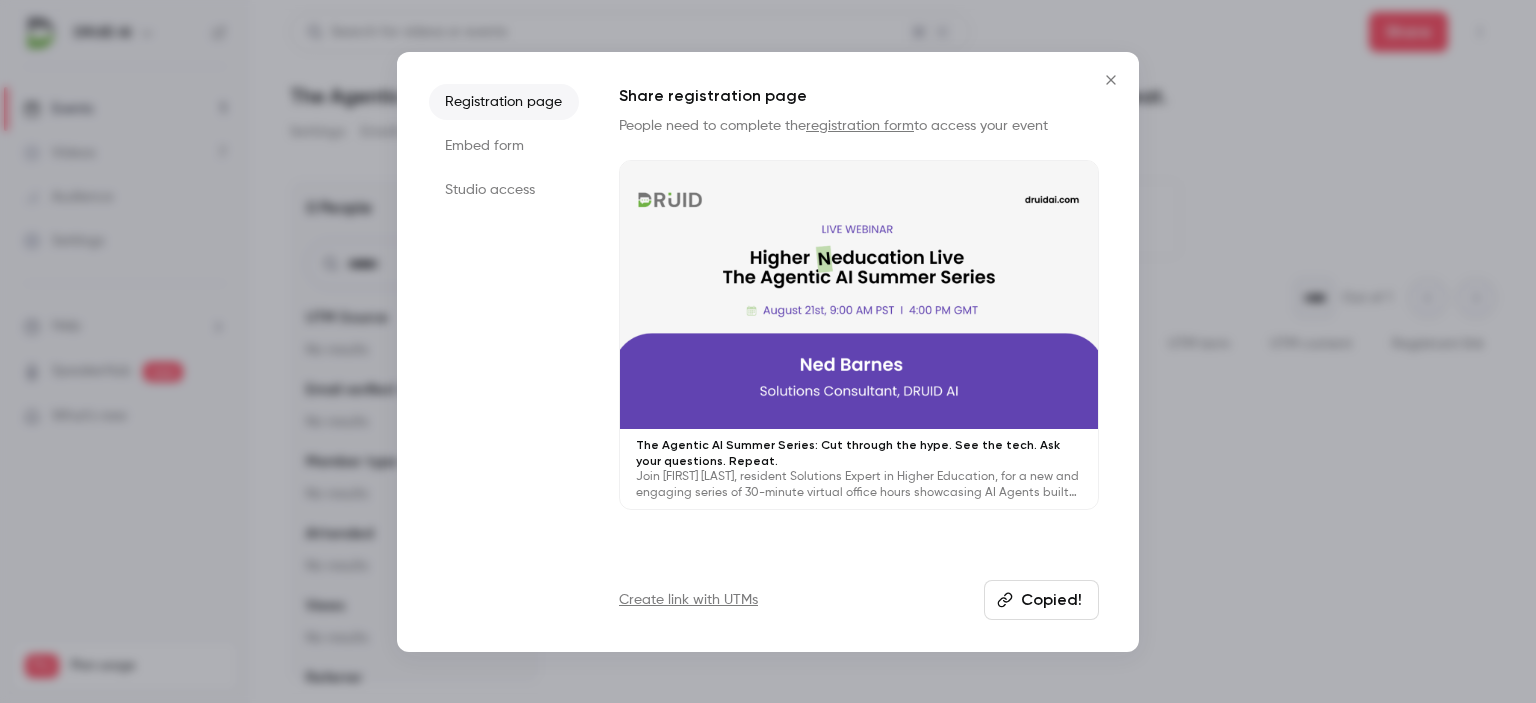 click 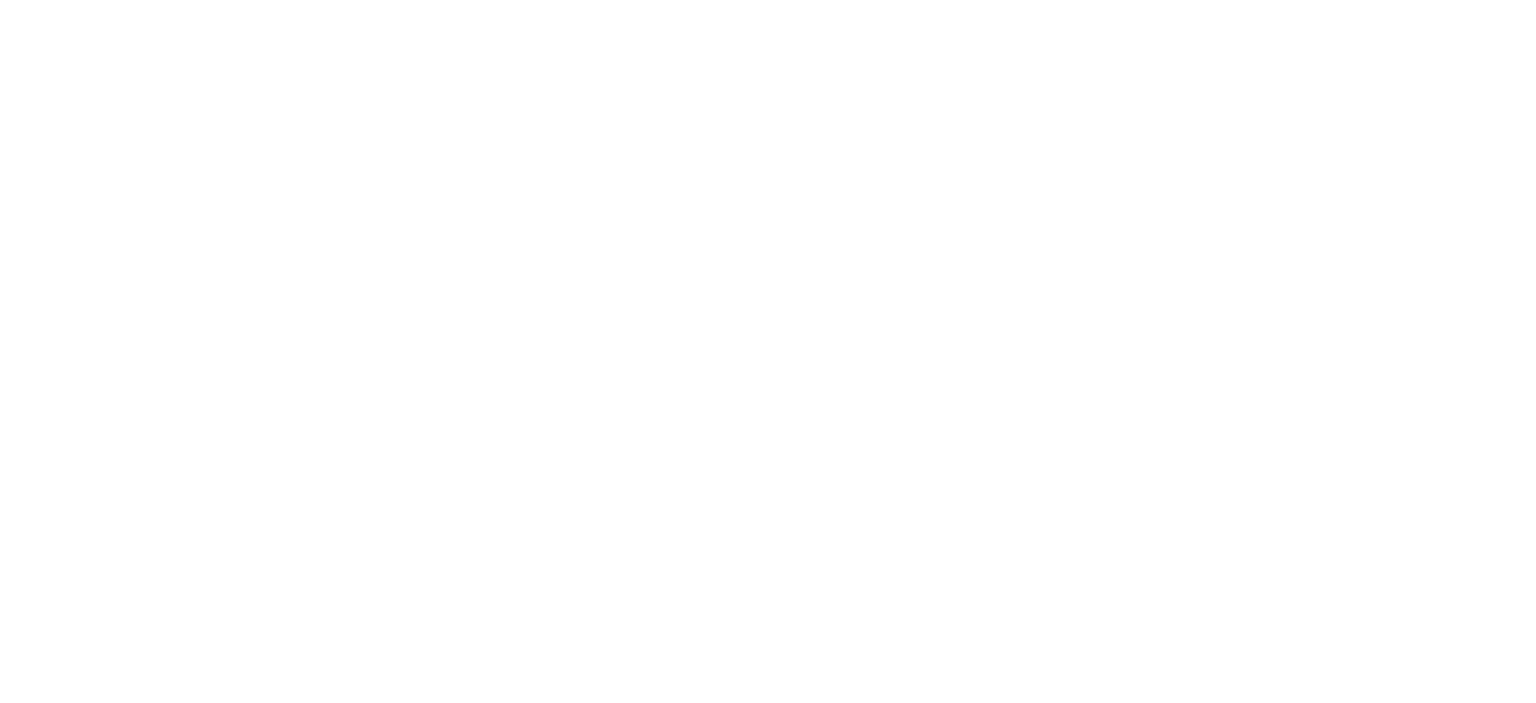 scroll, scrollTop: 0, scrollLeft: 0, axis: both 